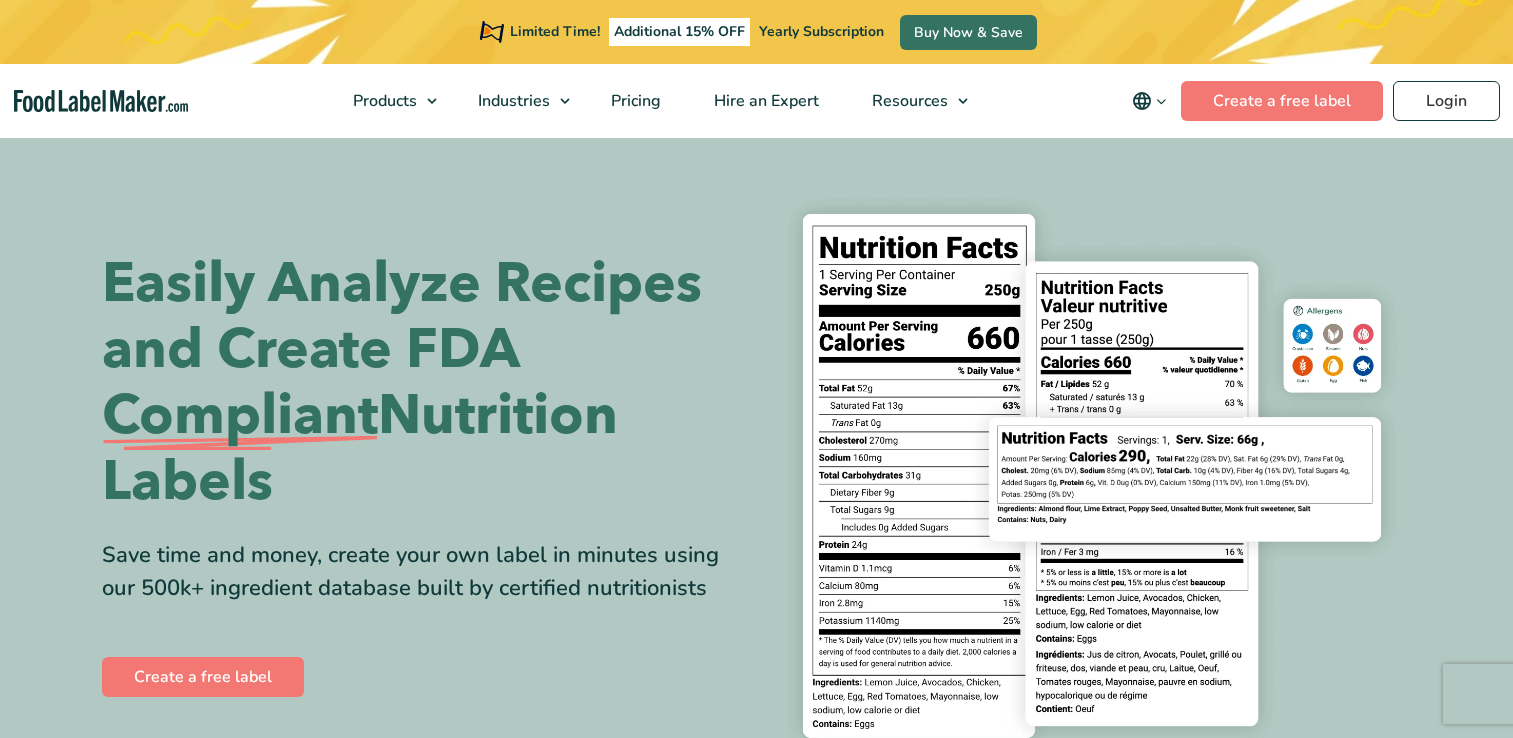 scroll, scrollTop: 0, scrollLeft: 0, axis: both 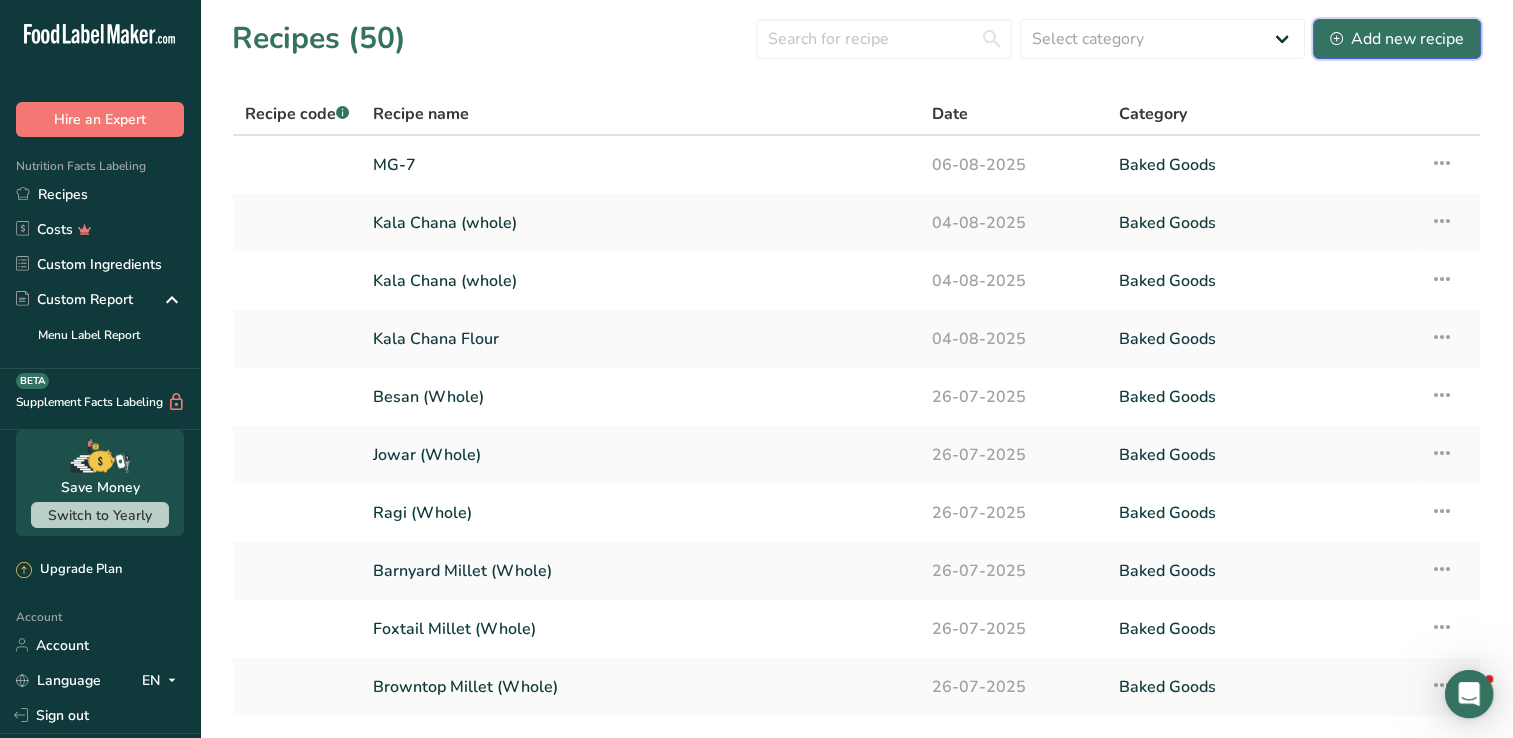 click on "Add new recipe" at bounding box center [1397, 39] 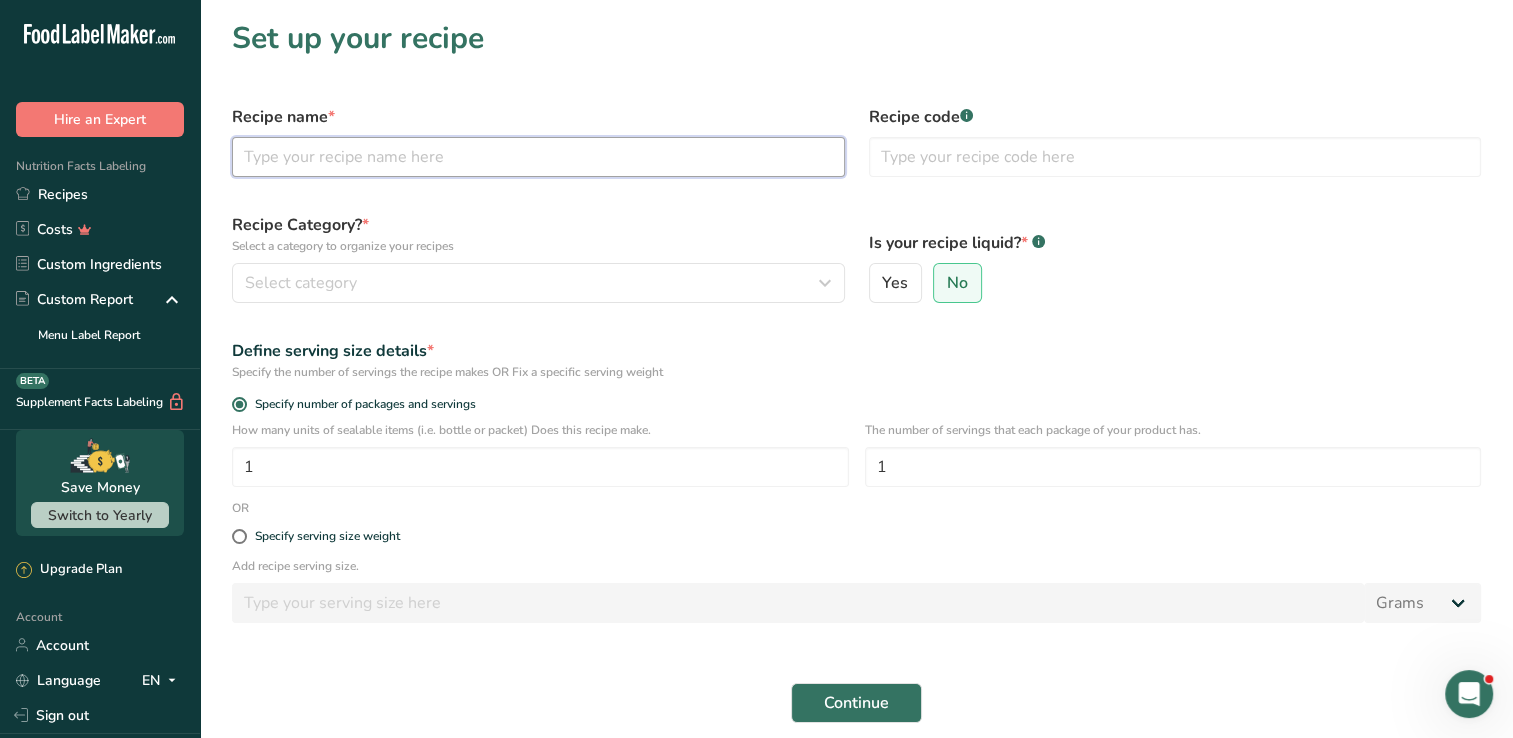 click at bounding box center (538, 157) 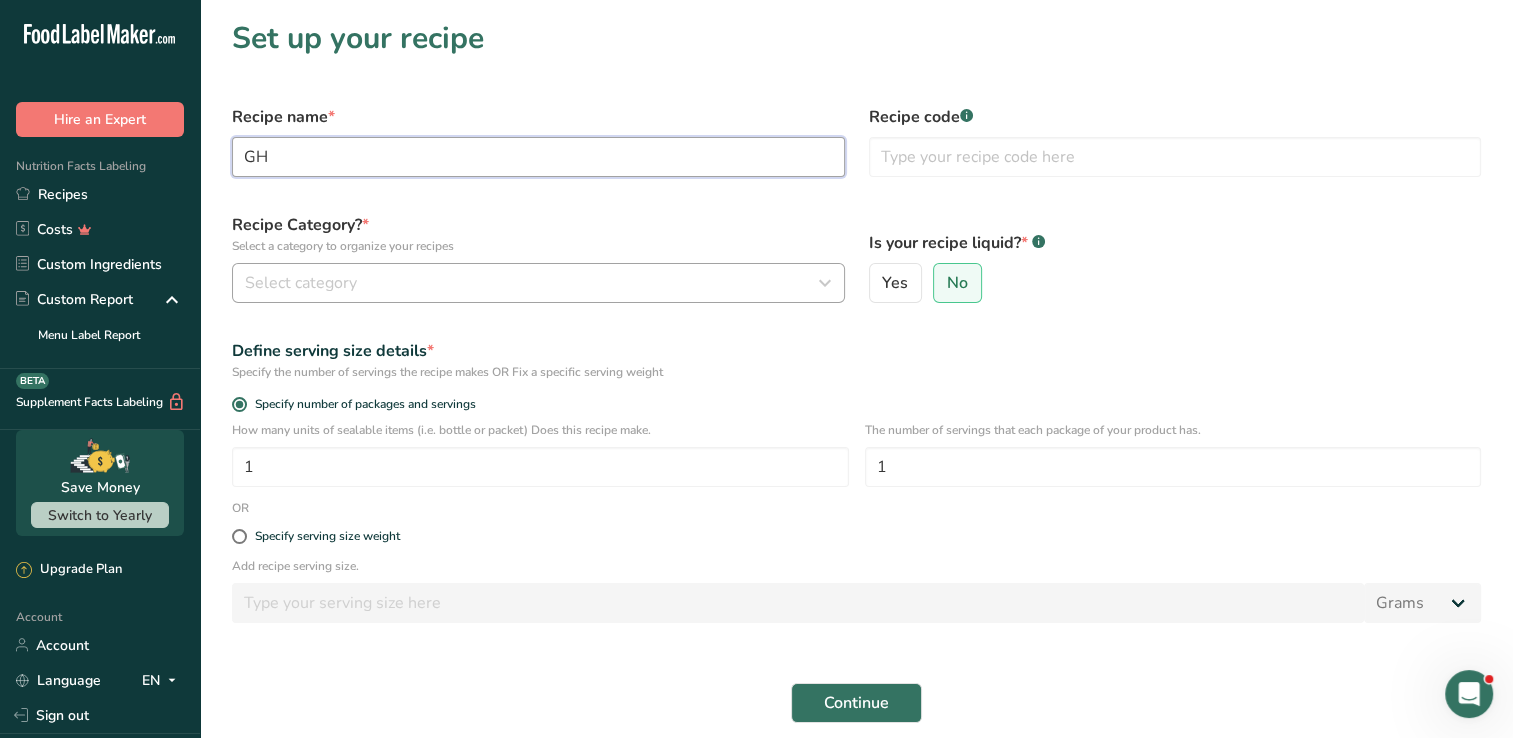 type on "G" 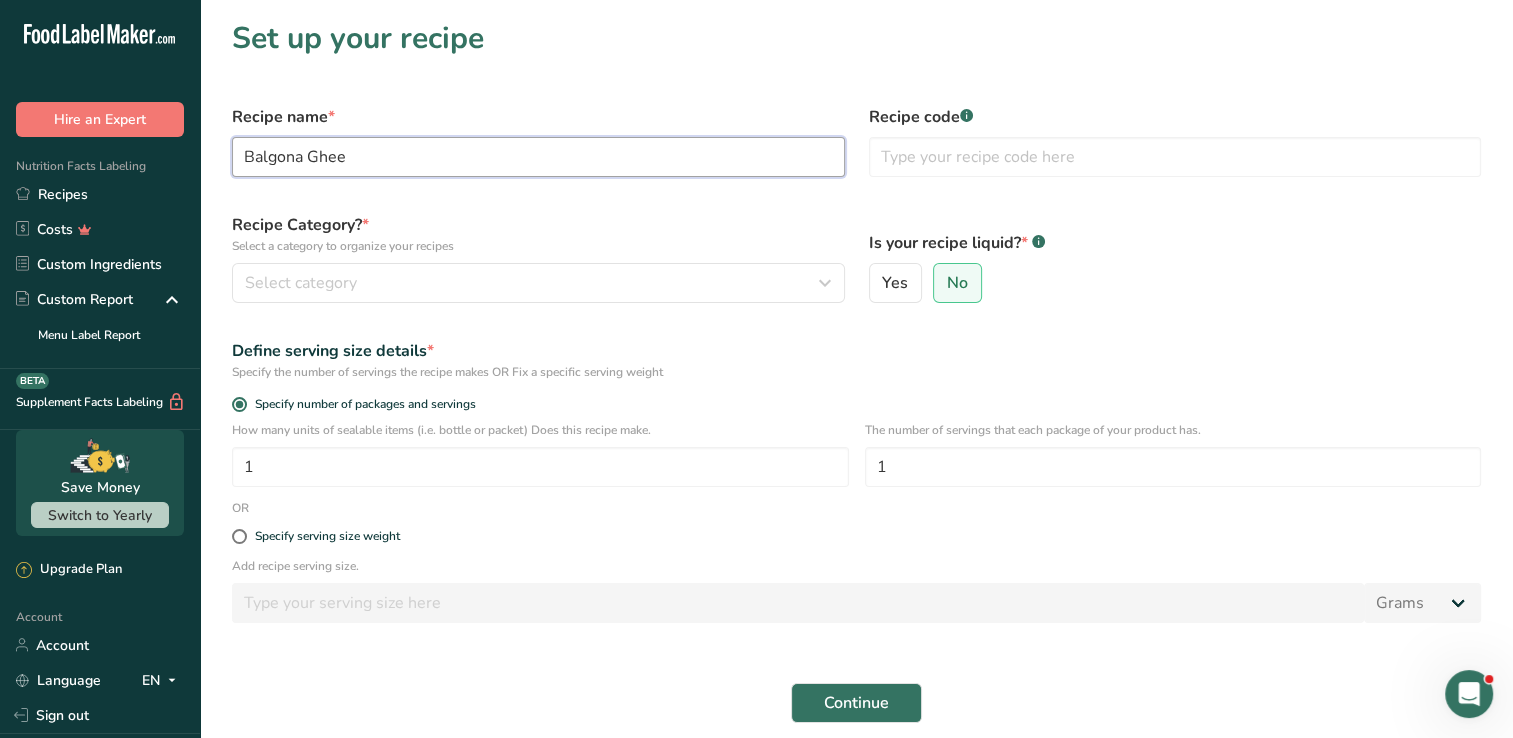 click on "Balgona Ghee" at bounding box center (538, 157) 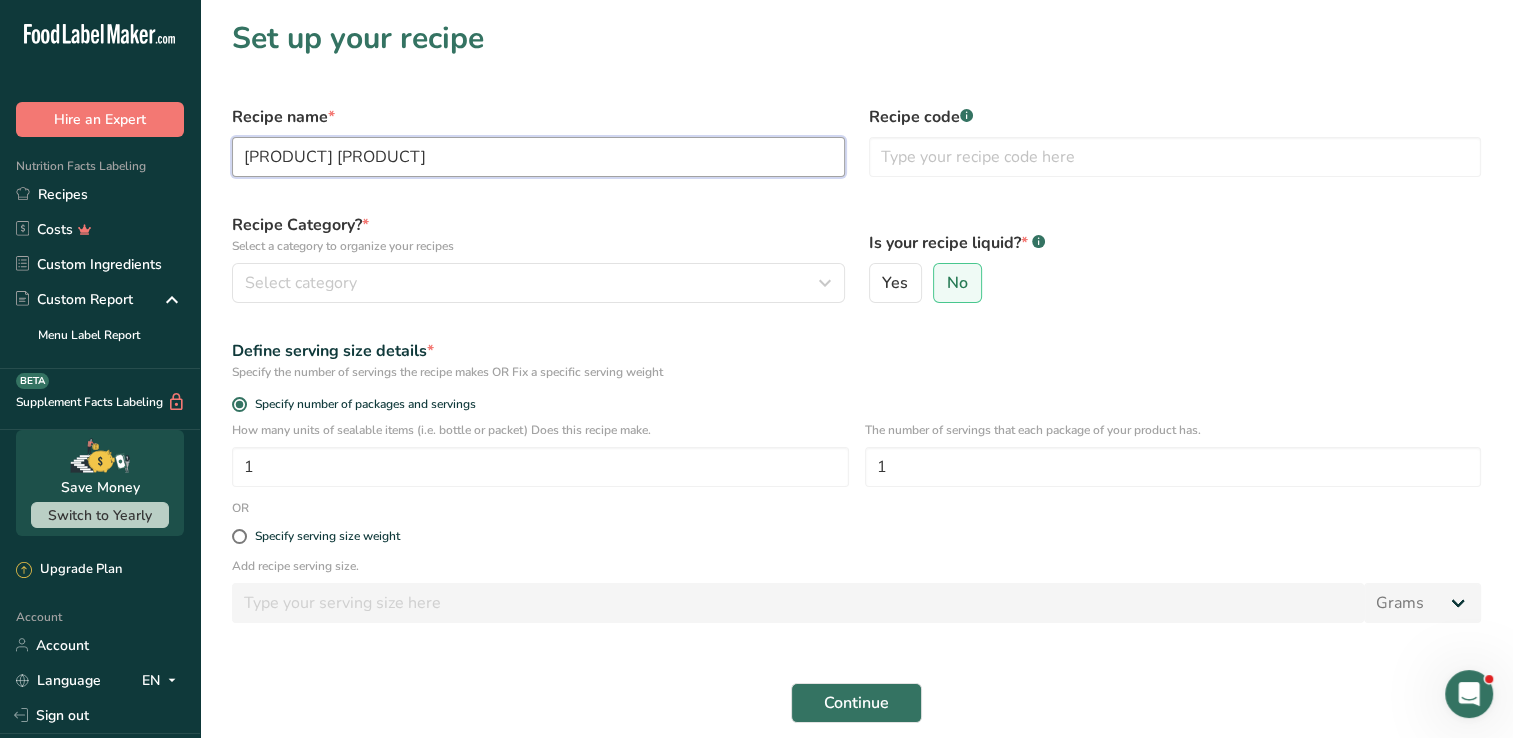 type on "[PRODUCT] [PRODUCT]" 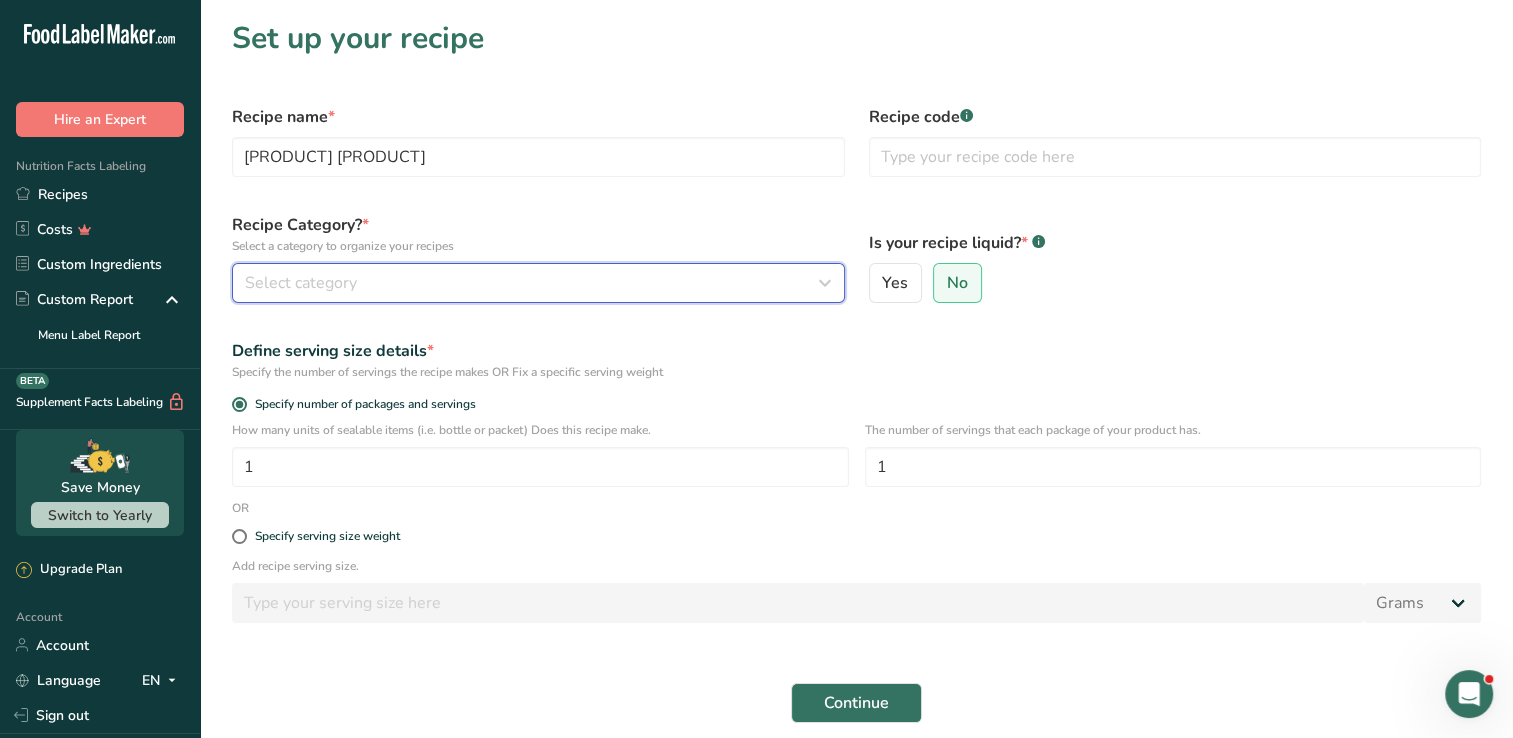 click on "Select category" at bounding box center [301, 283] 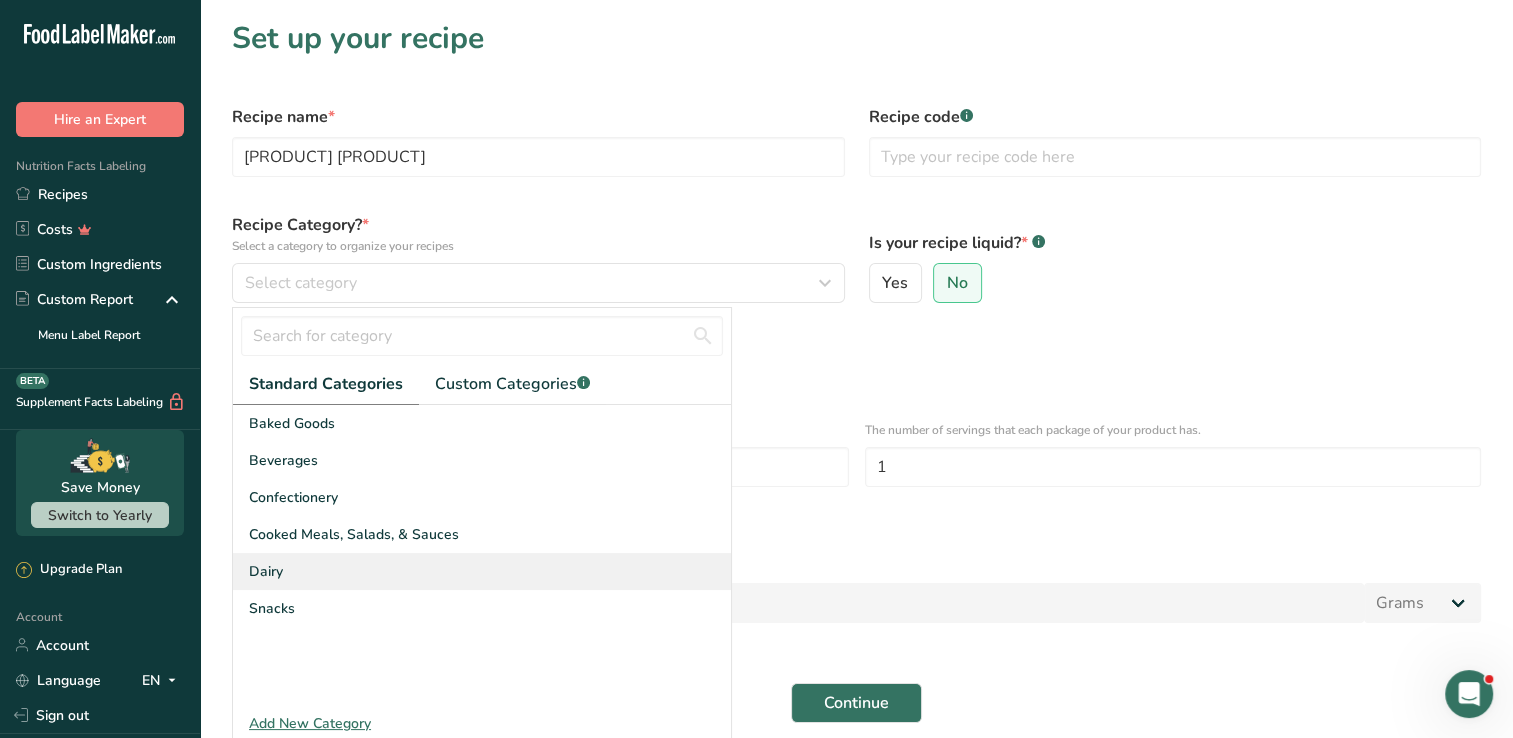 click on "Dairy" at bounding box center (482, 571) 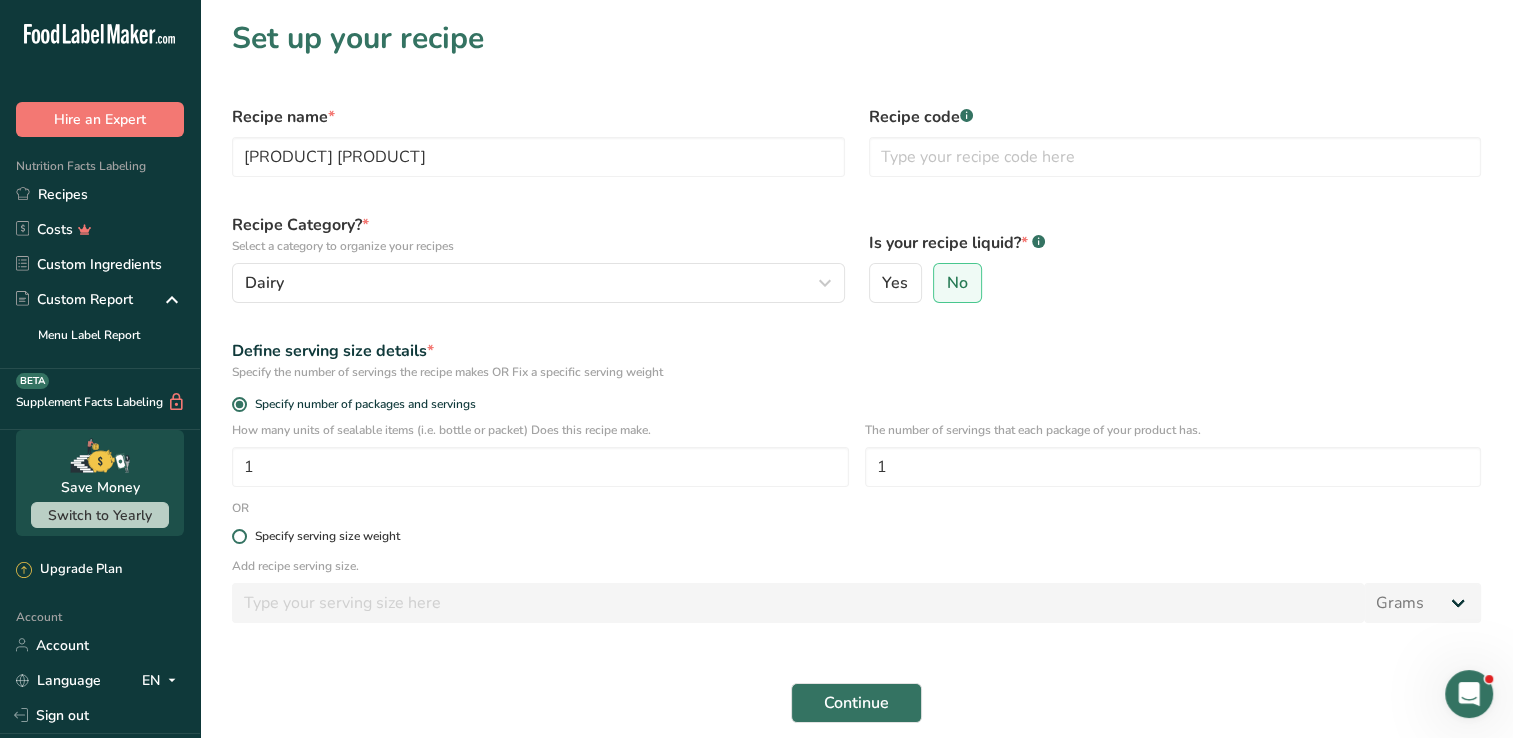 click on "Specify serving size weight" at bounding box center (327, 536) 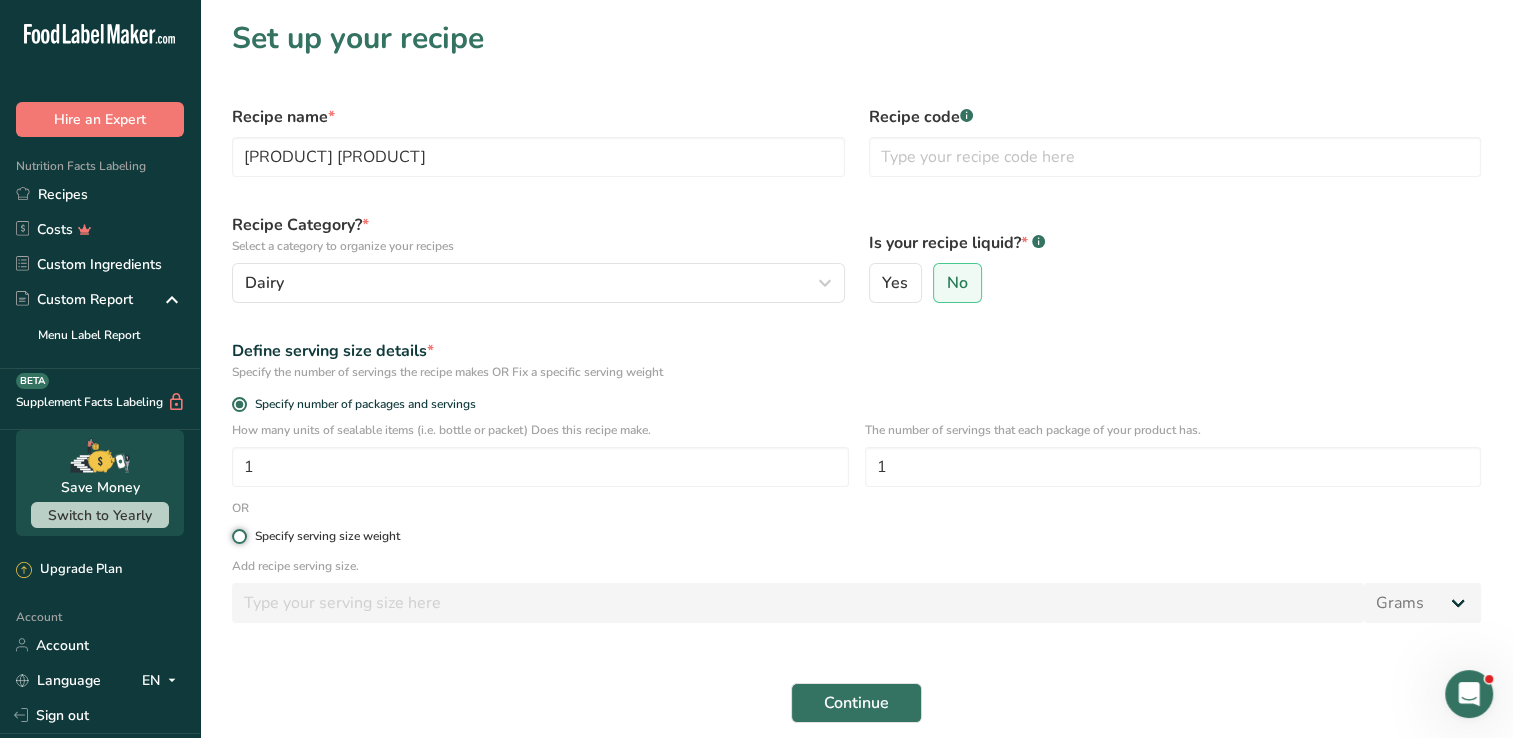 click on "Specify serving size weight" at bounding box center (238, 536) 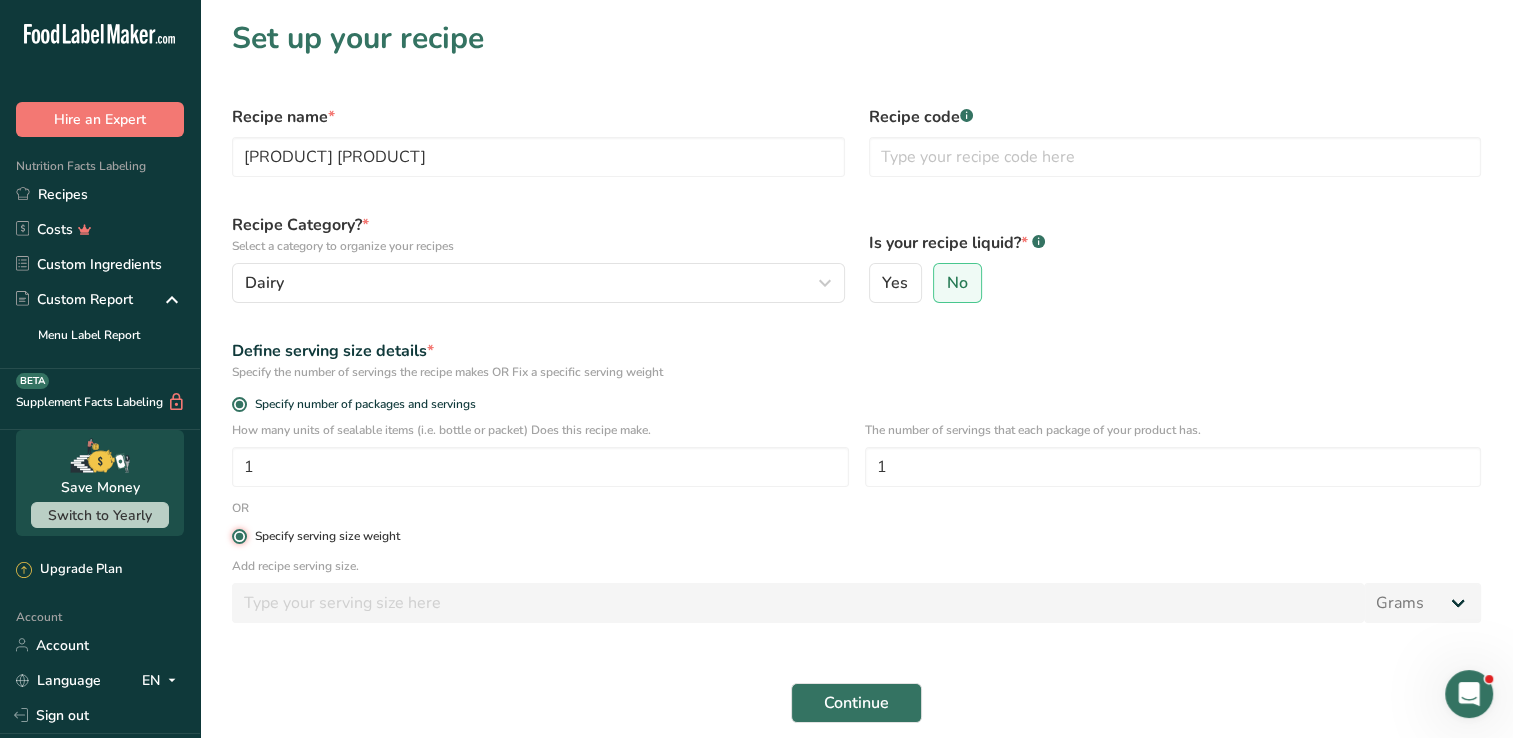 radio on "false" 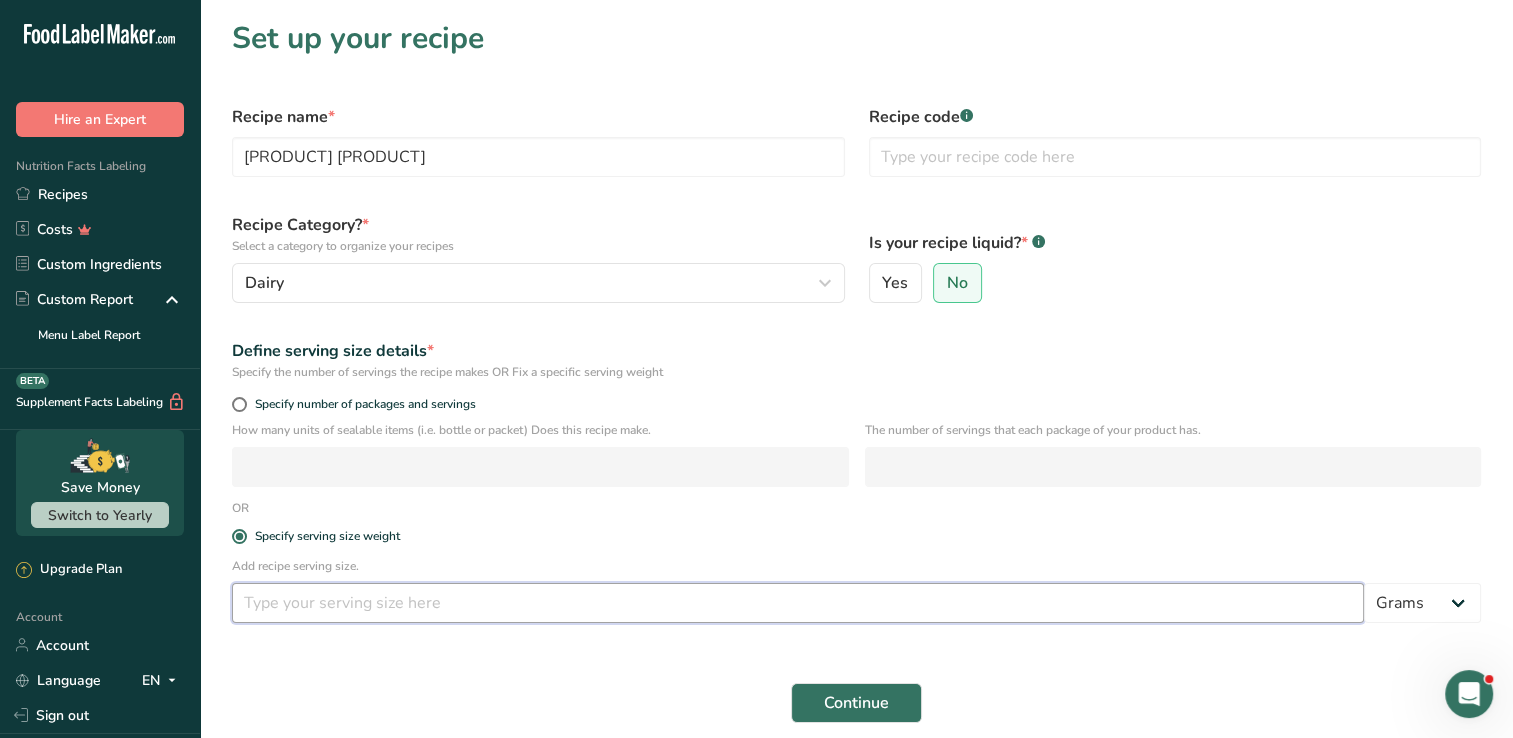 click at bounding box center (798, 603) 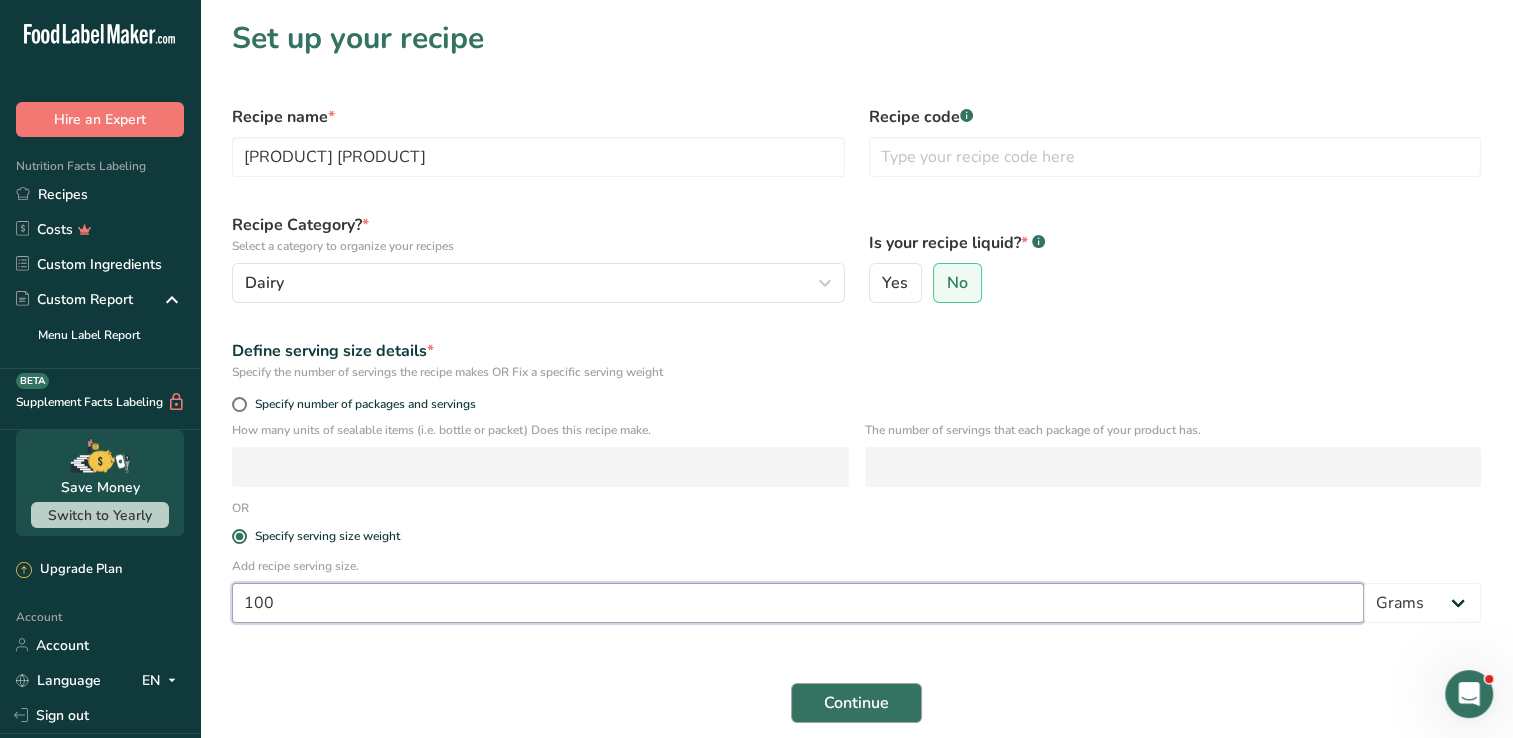 type on "100" 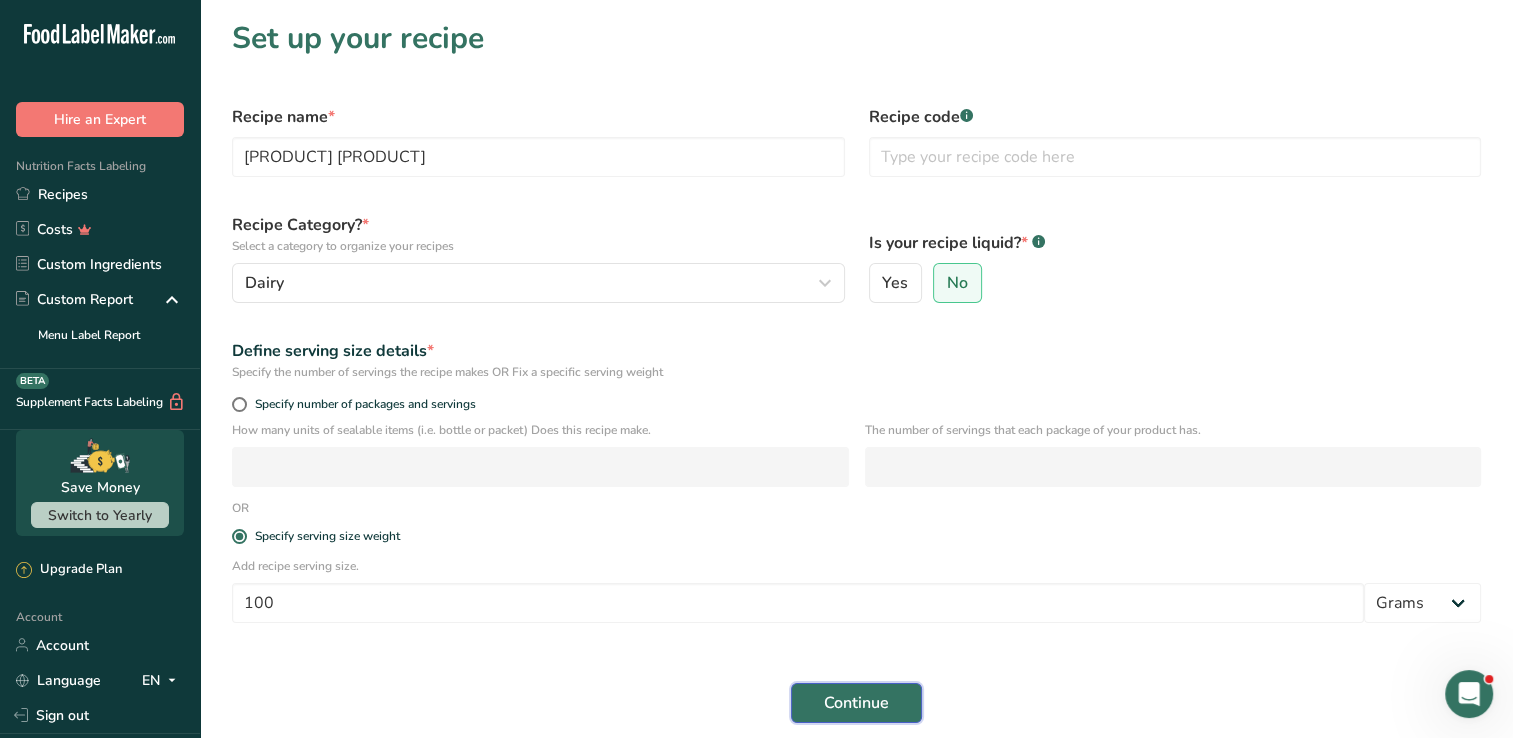 click on "Continue" at bounding box center [856, 703] 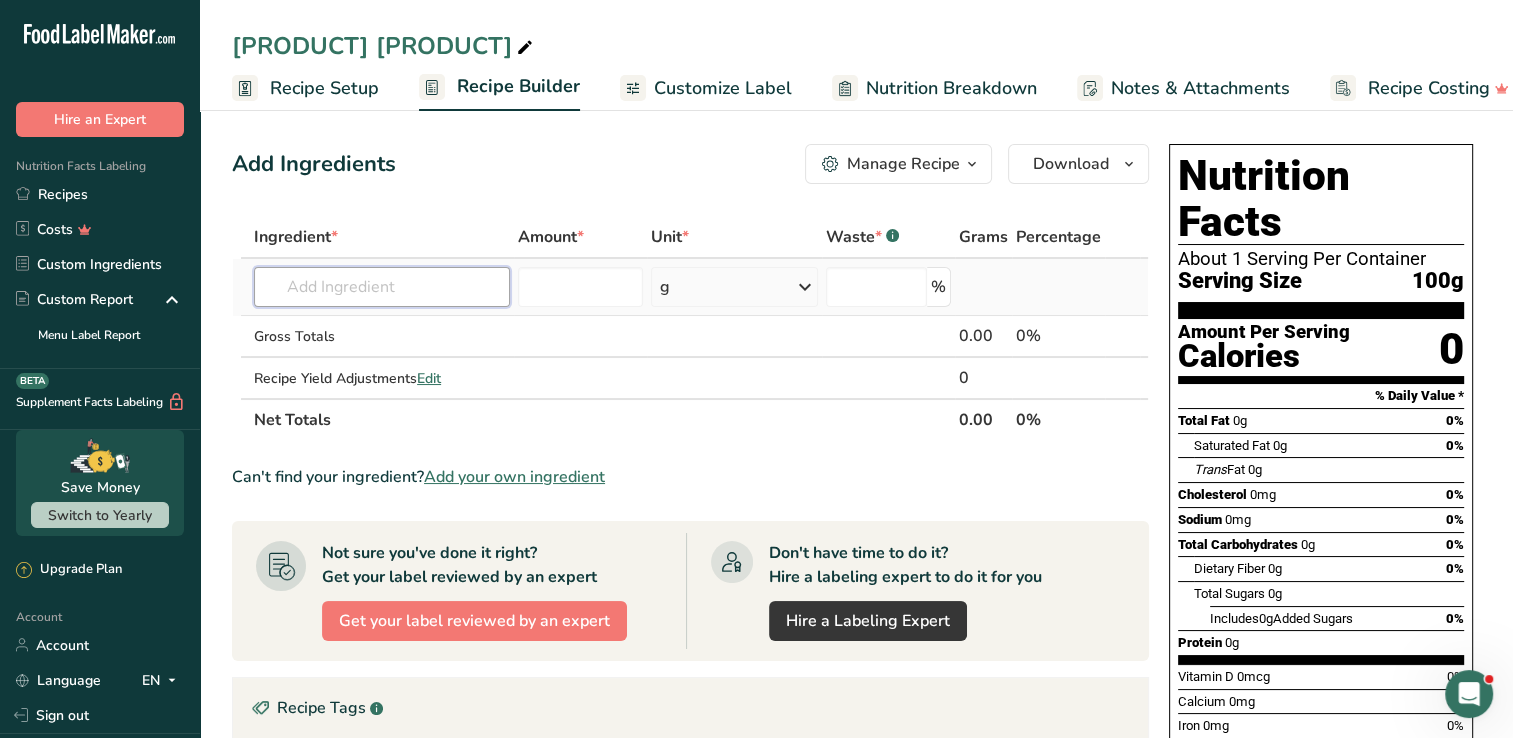 click at bounding box center (382, 287) 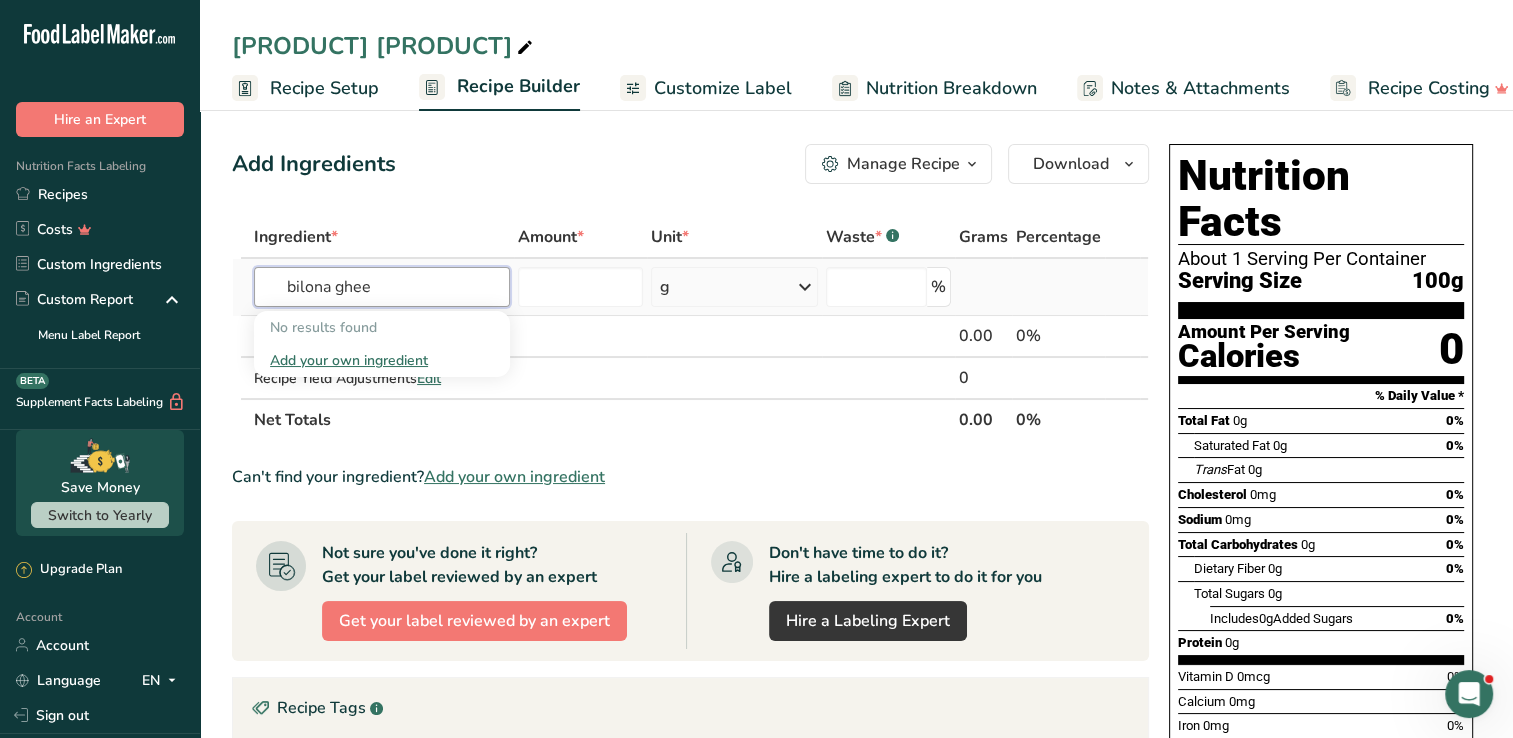 type on "bilona ghee" 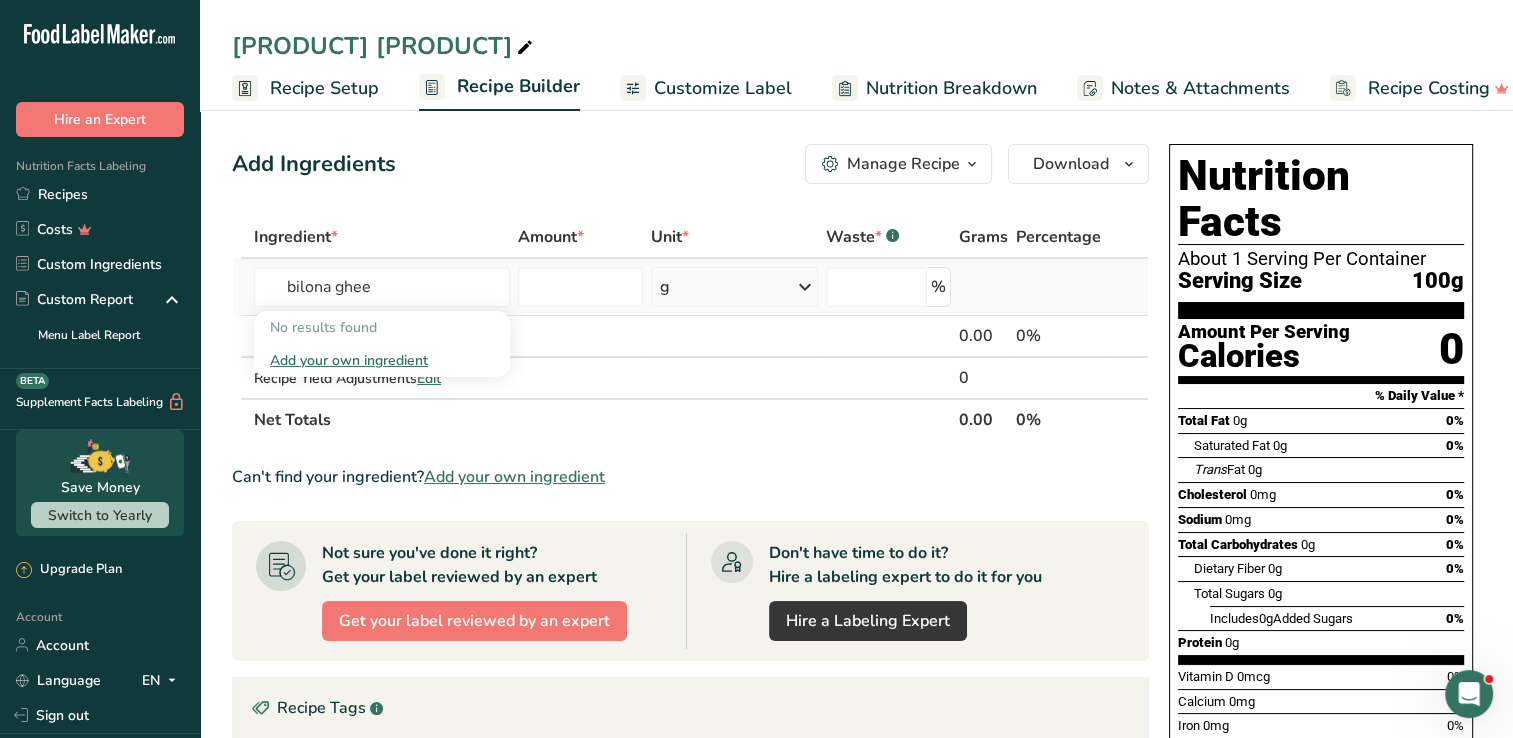 type 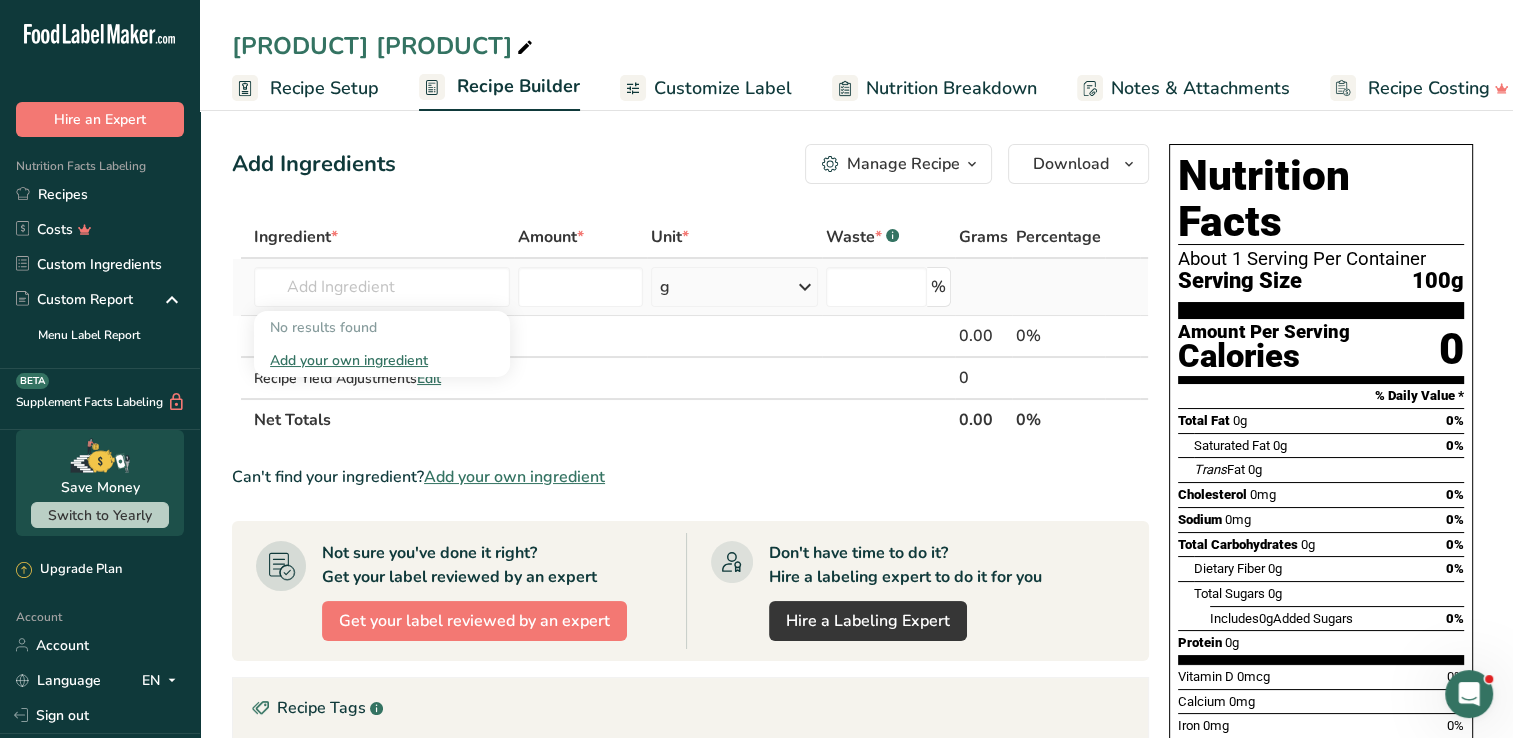 click on "Add your own ingredient" at bounding box center (382, 360) 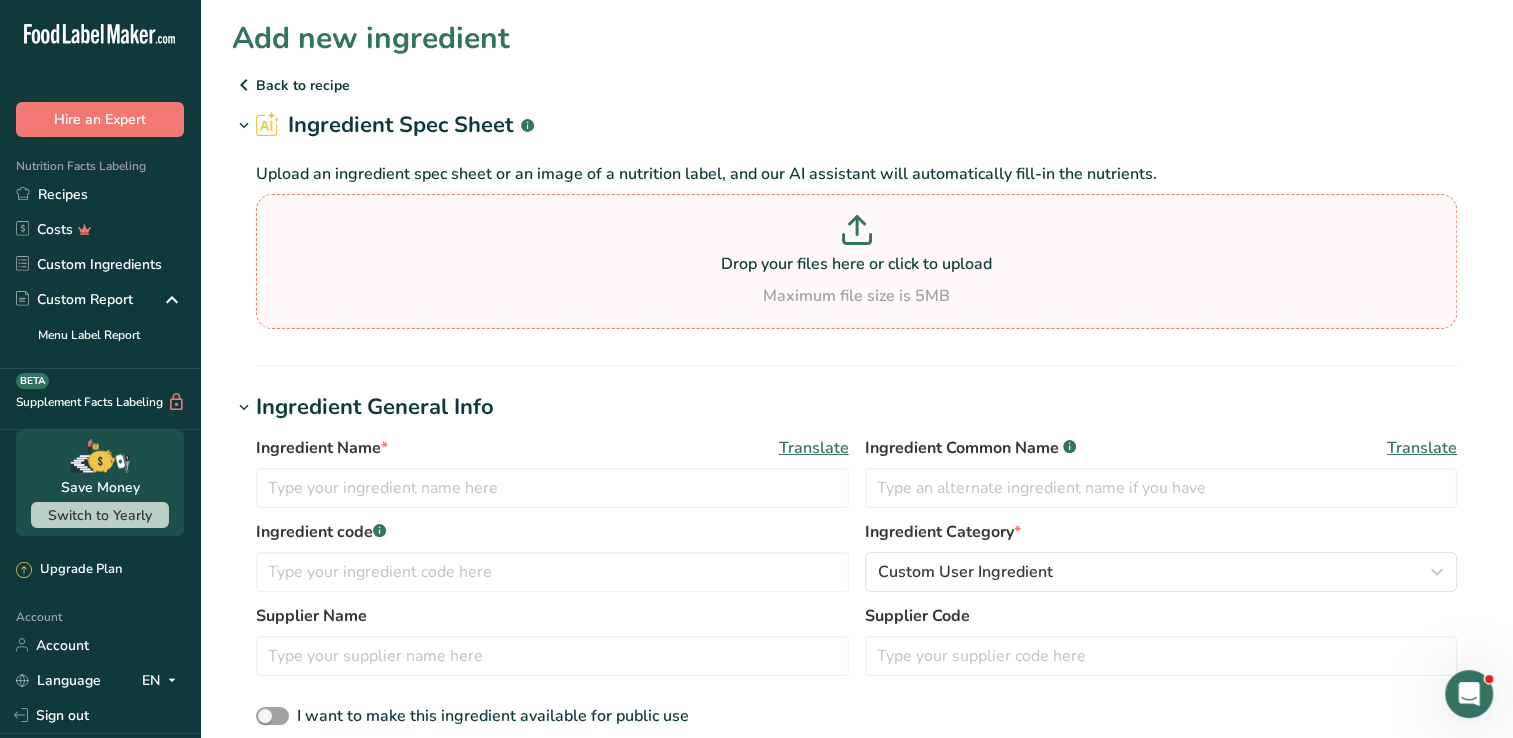 click on "Drop your files here or click to upload
Maximum file size is 5MB" at bounding box center (856, 261) 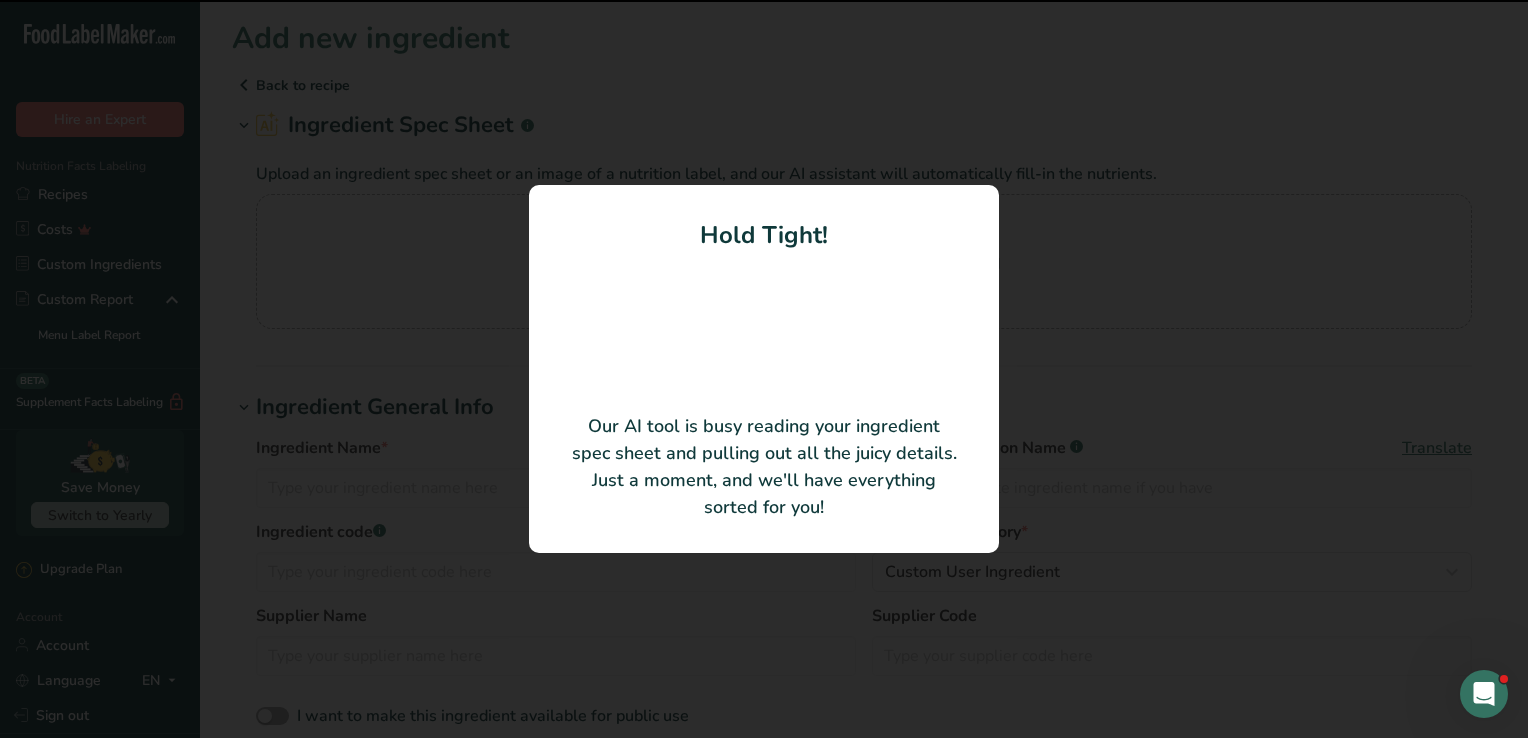 type on "A2 Cow Ghee" 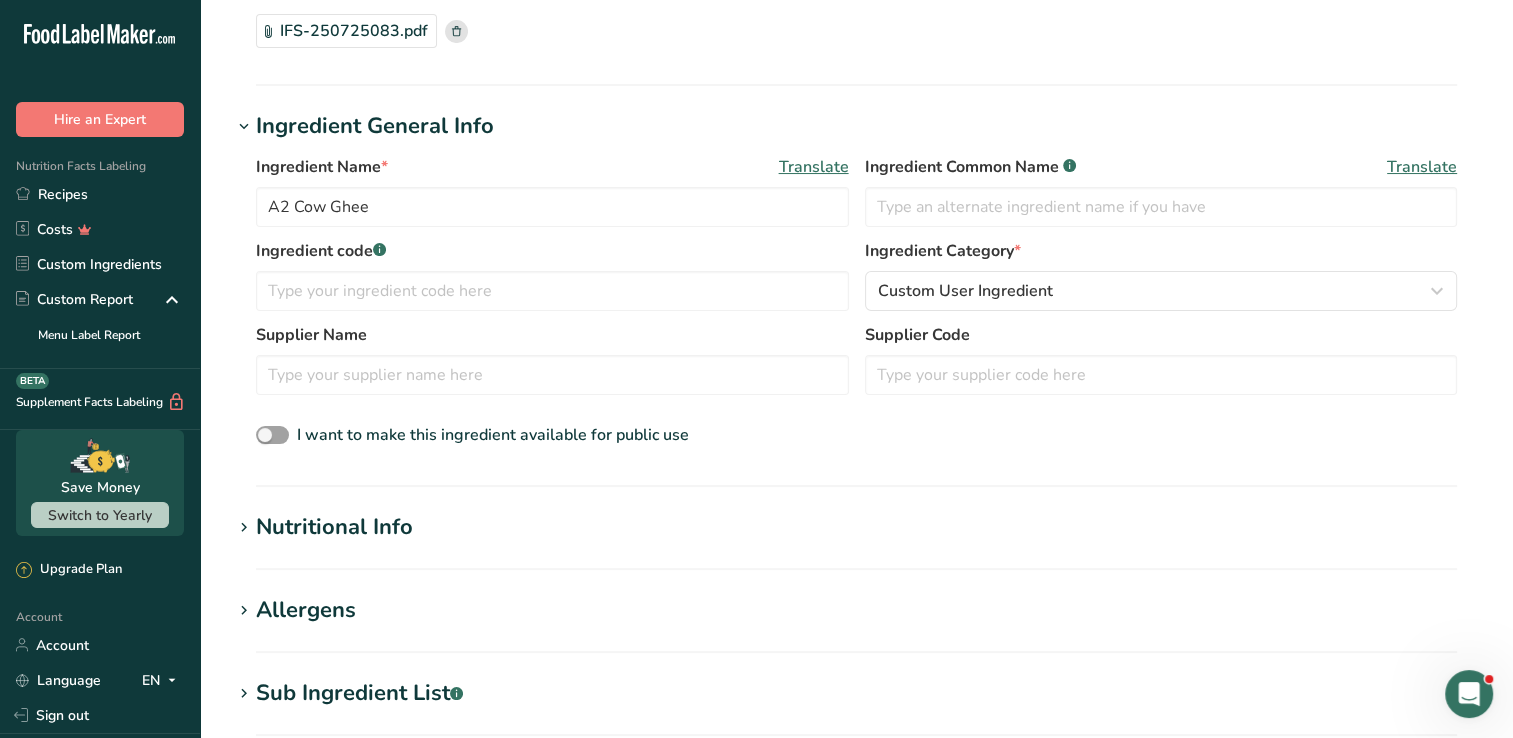 scroll, scrollTop: 300, scrollLeft: 0, axis: vertical 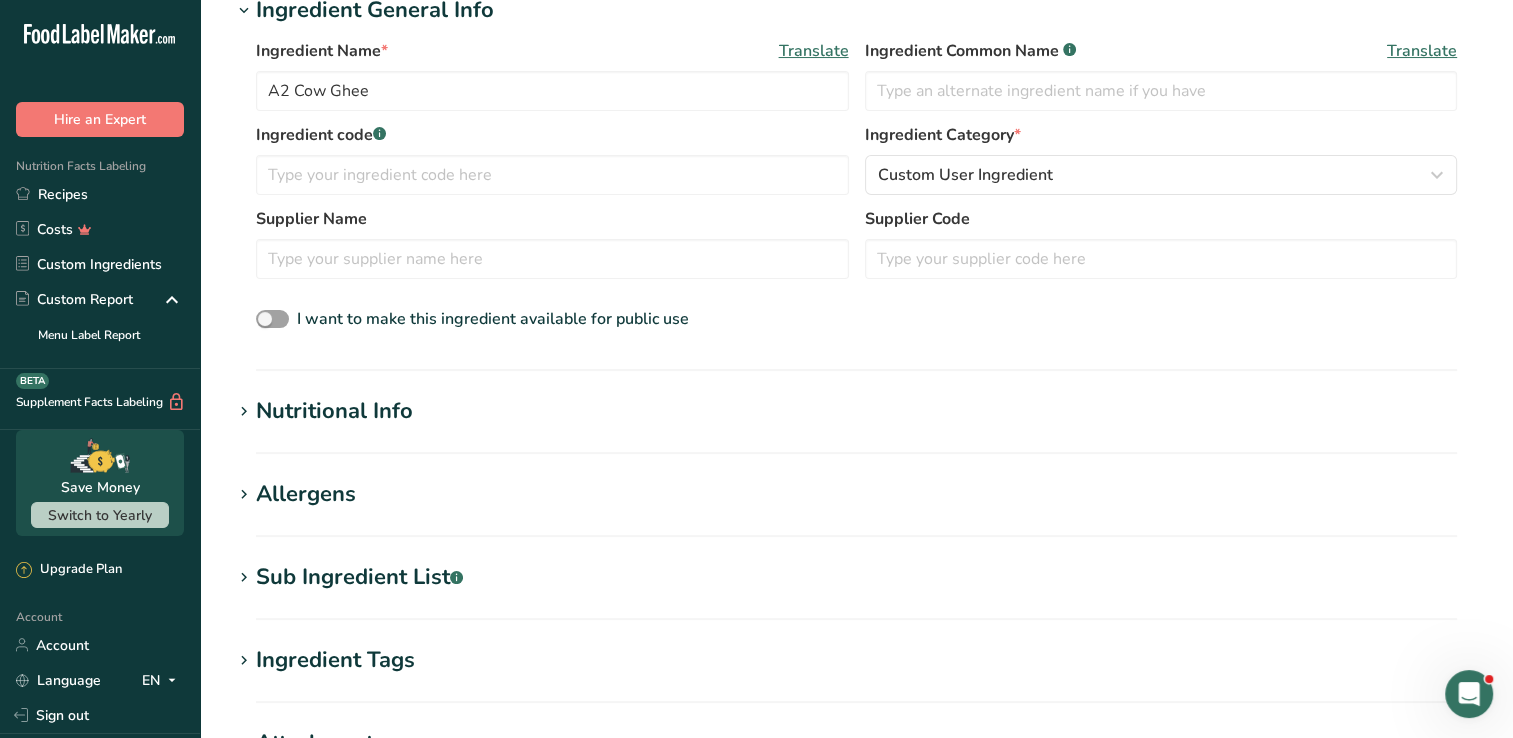 click on "Add new ingredient
Back to recipe
Ingredient Spec Sheet
.a-a{fill:#347362;}.b-a{fill:#fff;}
Upload an ingredient spec sheet or an image of a nutrition label, and our AI assistant will automatically fill-in the nutrients.
[FILENAME].pdf
Hold Tight!
Our AI tool is busy reading your ingredient spec sheet and pulling out all the juicy details.
Just a moment, and we'll have everything sorted for you!
Ingredient General Info
Ingredient Name *
Translate
A2 [PRODUCT] [PRODUCT]
Ingredient Common Name
.a-a{fill:#347362;}.b-a{fill:#fff;}
Translate
Ingredient code
.a-a{fill:#347362;}.b-a{fill:#fff;}
Ingredient Category *" at bounding box center [856, 373] 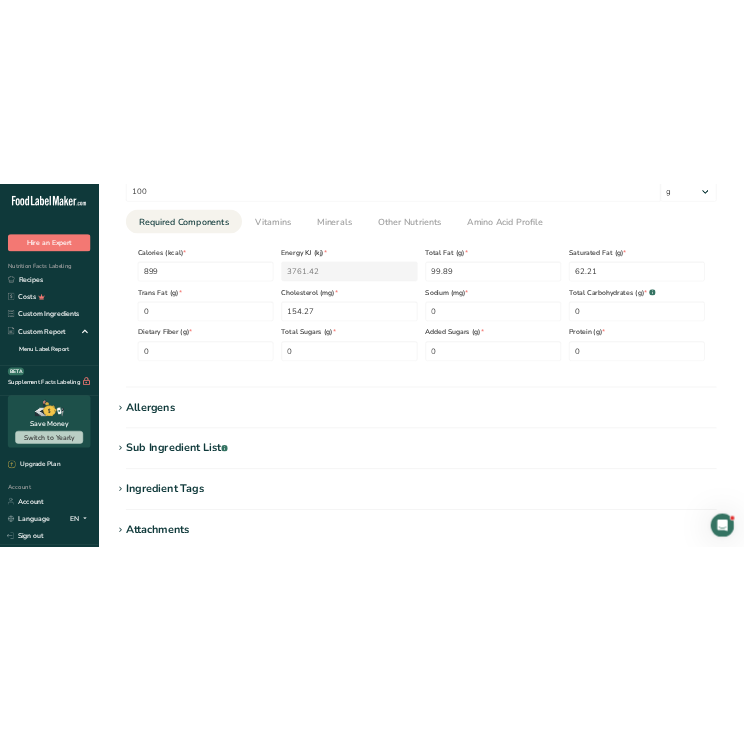 scroll, scrollTop: 800, scrollLeft: 0, axis: vertical 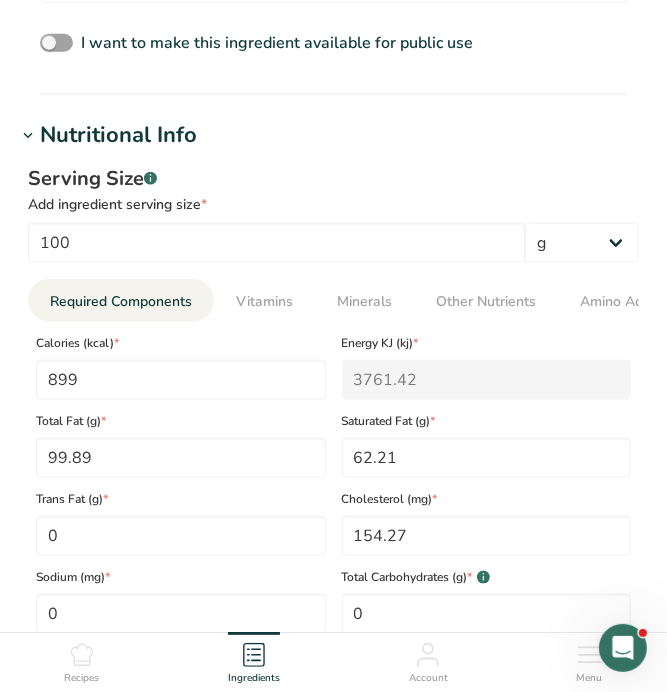 click on "Nutritional Info" at bounding box center [333, 135] 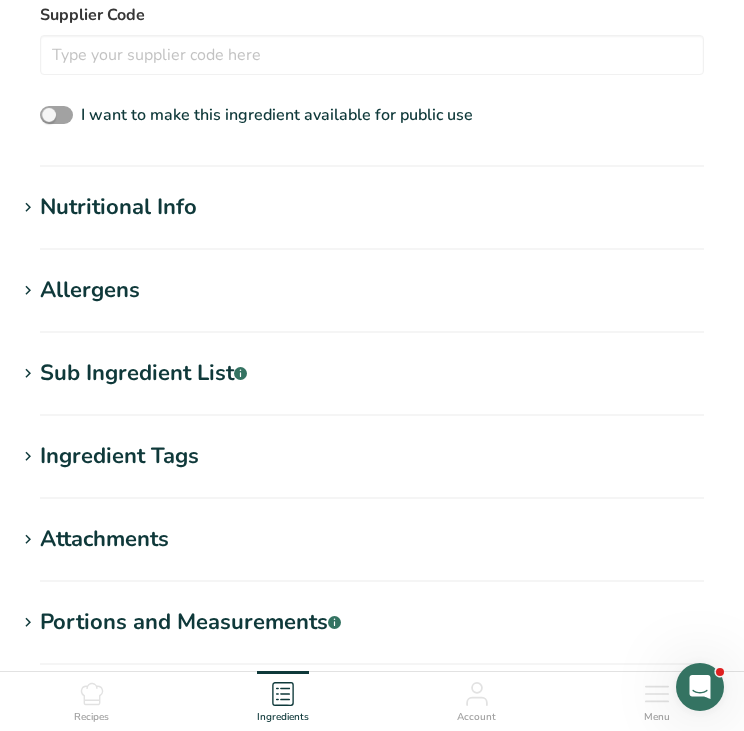 scroll, scrollTop: 700, scrollLeft: 0, axis: vertical 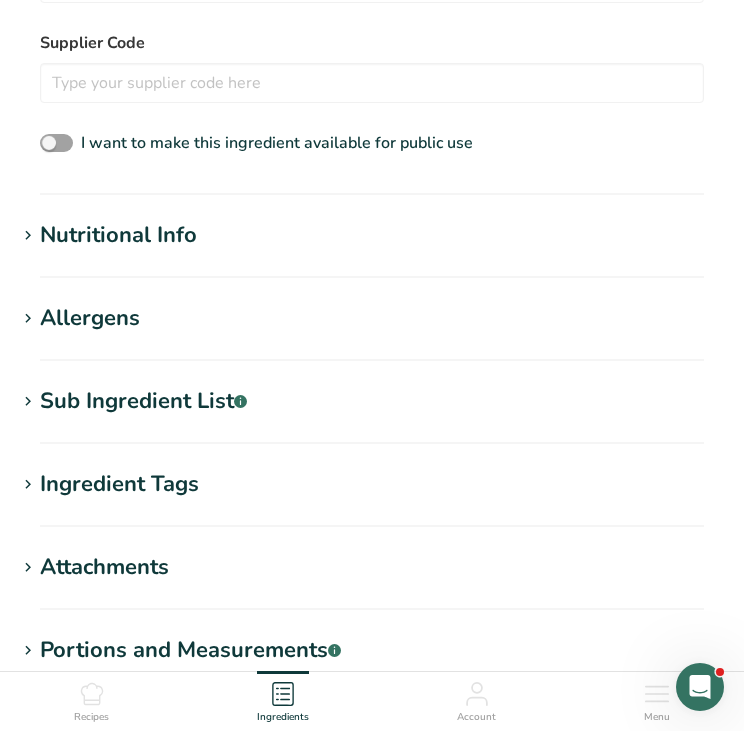 click on "Nutritional Info" at bounding box center [372, 235] 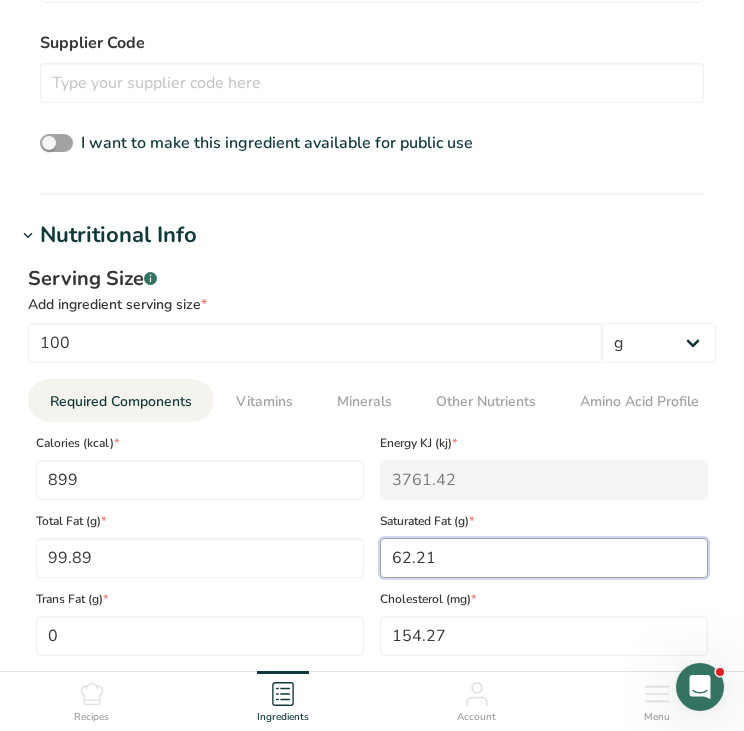 click on "62.21" at bounding box center [544, 558] 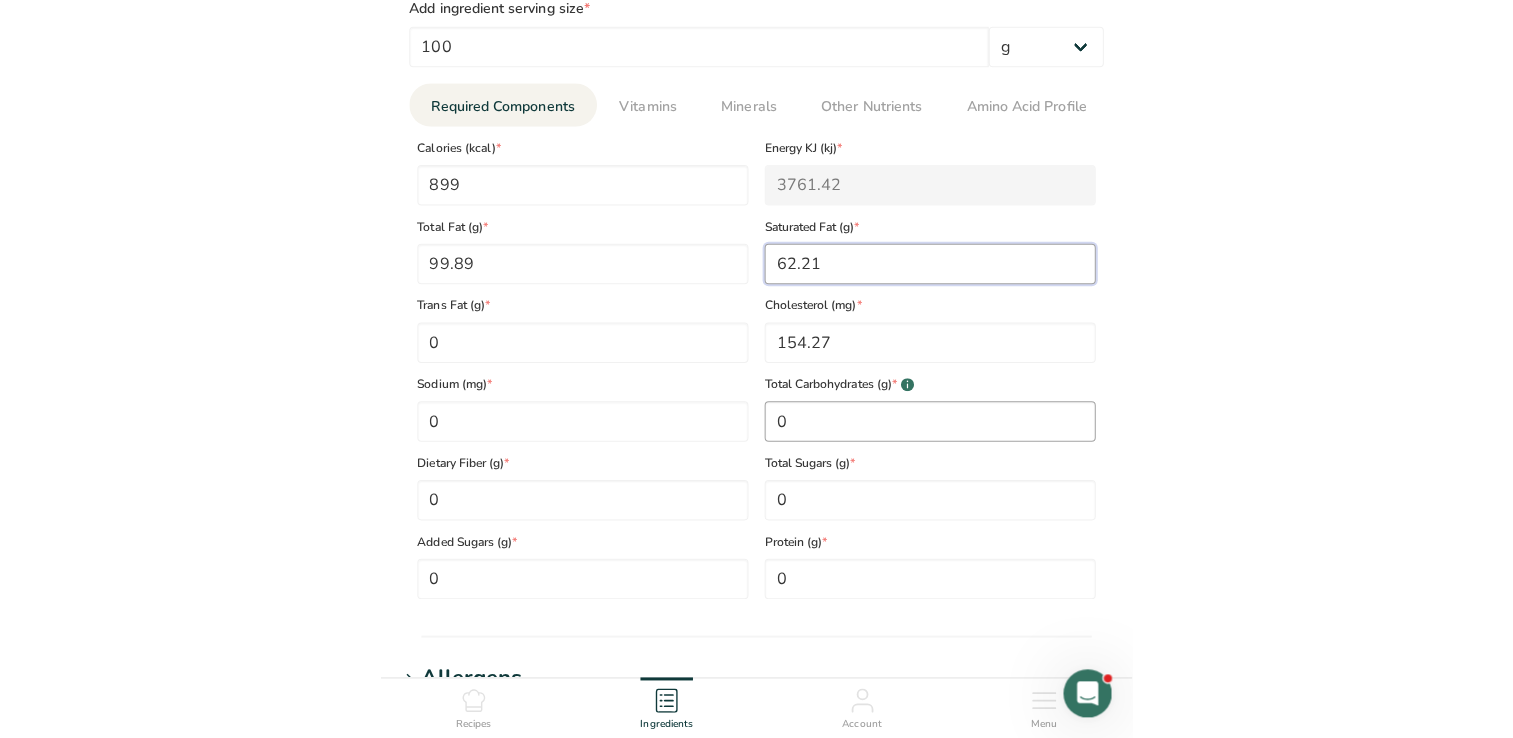 scroll, scrollTop: 1000, scrollLeft: 0, axis: vertical 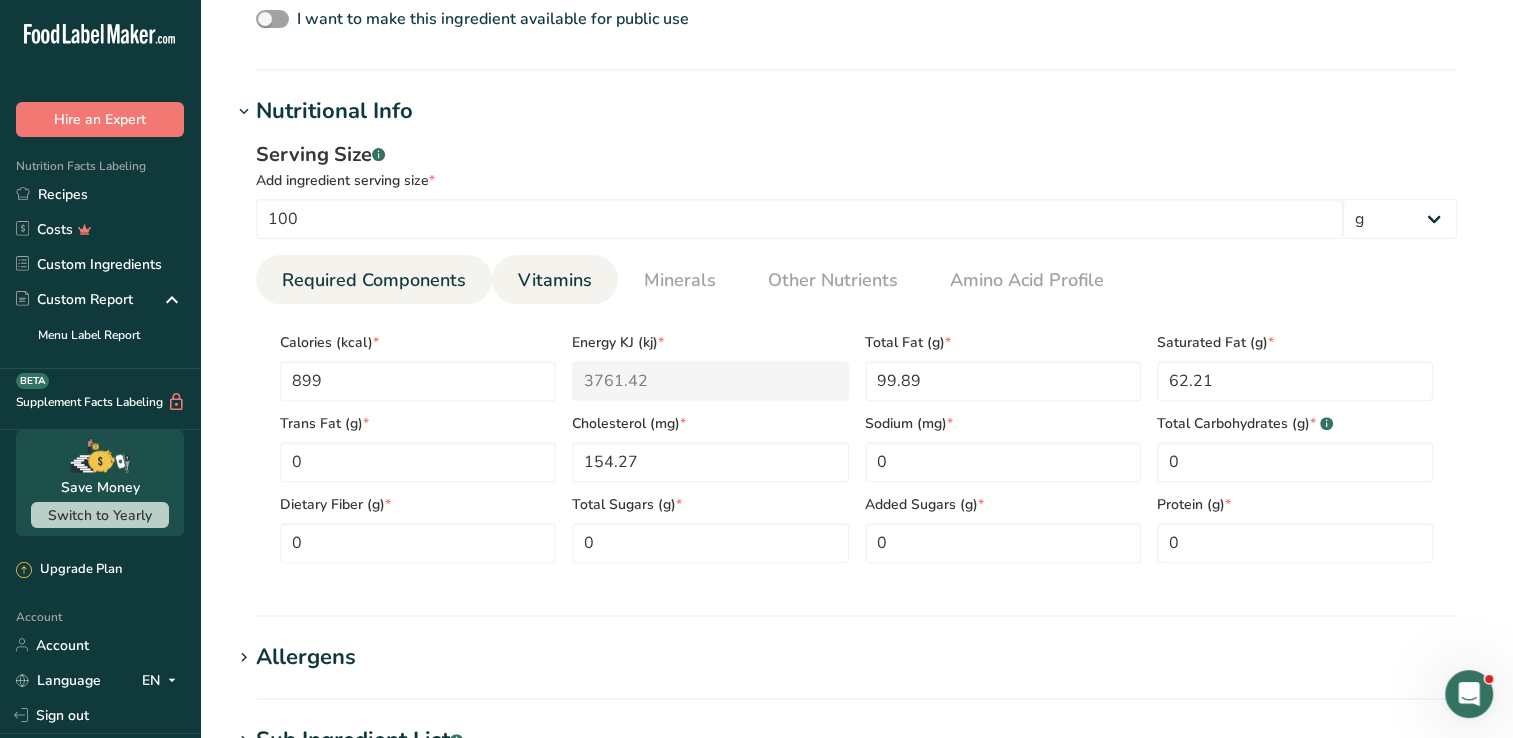 click on "Vitamins" at bounding box center (555, 280) 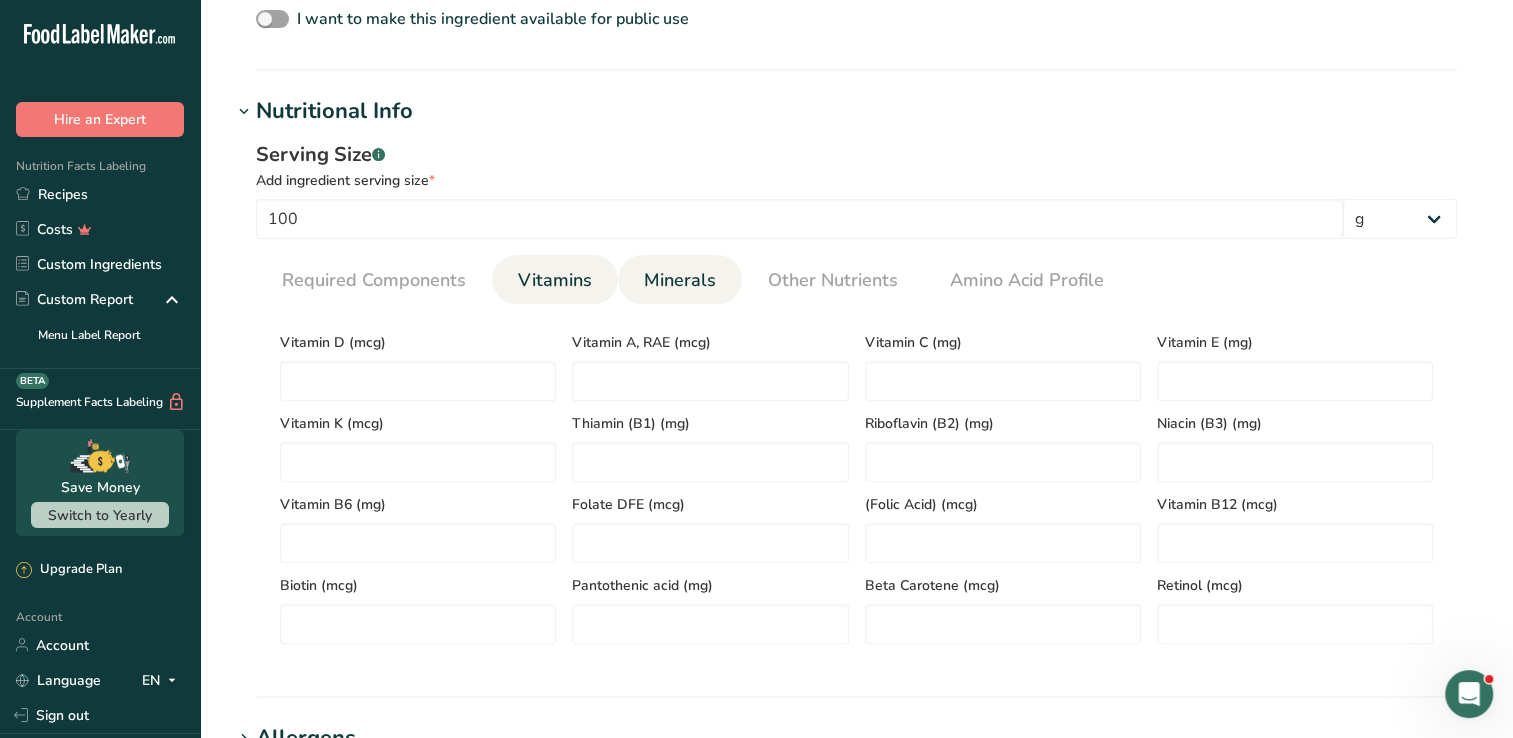 click on "Minerals" at bounding box center (680, 280) 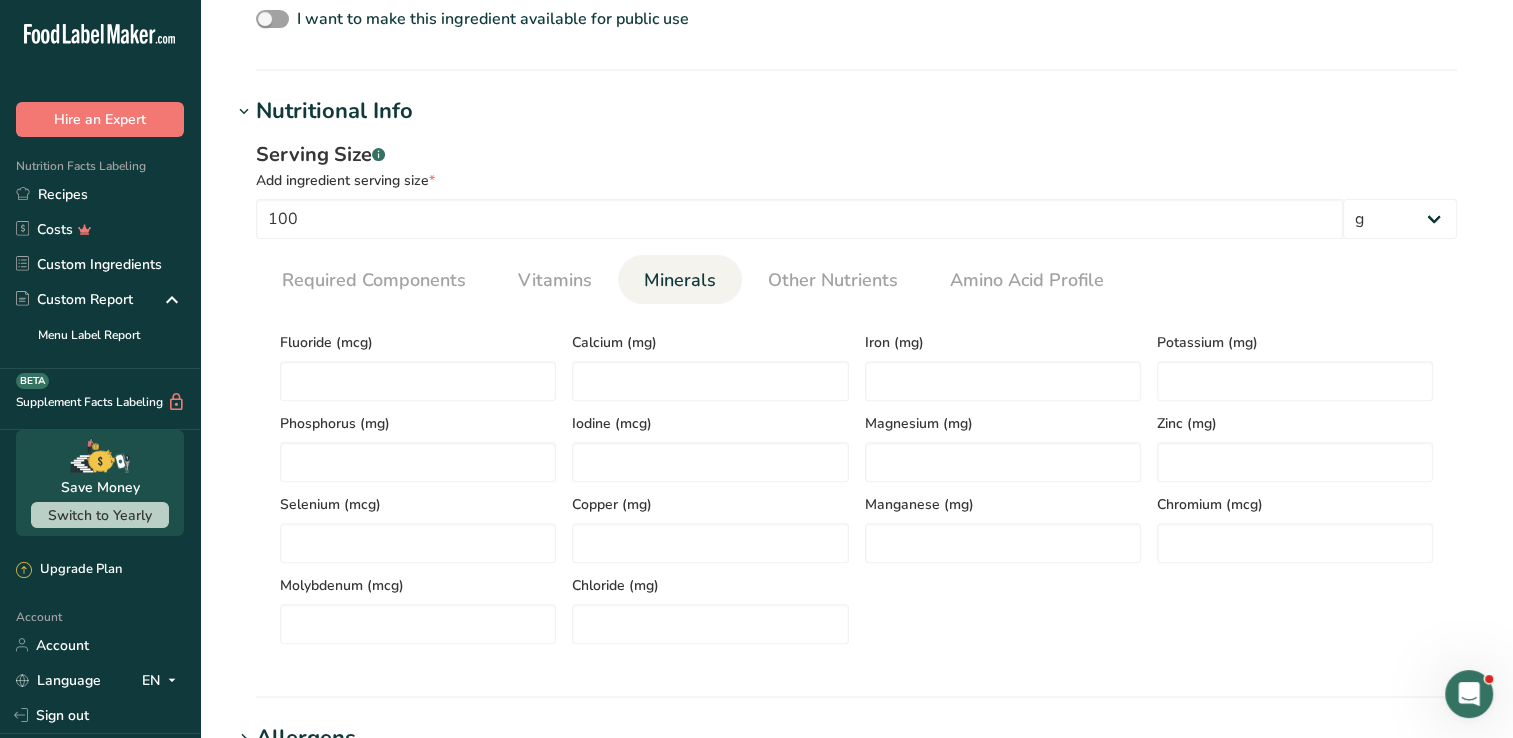 click on "Required Components Vitamins Minerals Other Nutrients Amino Acid Profile" at bounding box center (856, 279) 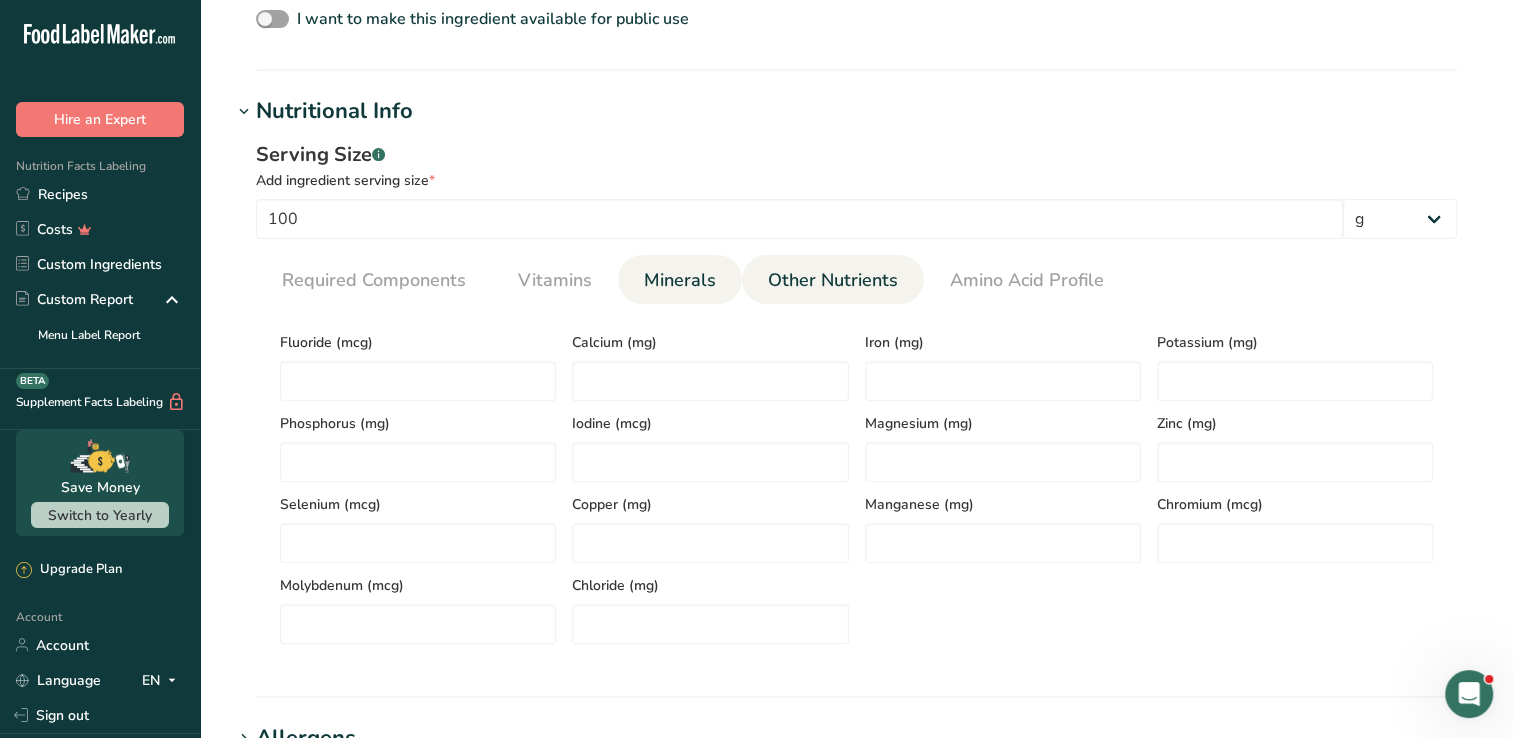 click on "Other Nutrients" at bounding box center [833, 280] 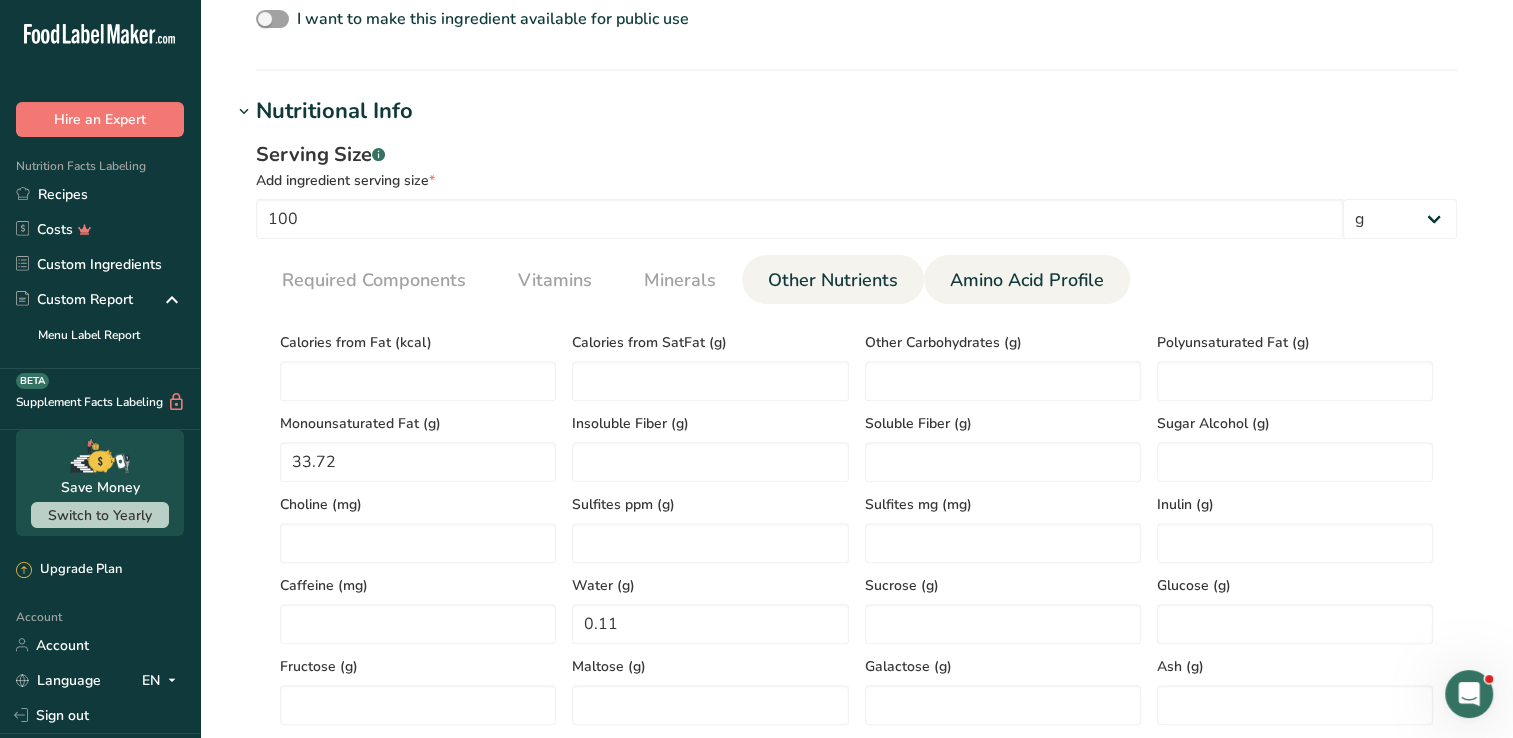 click on "Amino Acid Profile" at bounding box center [1027, 280] 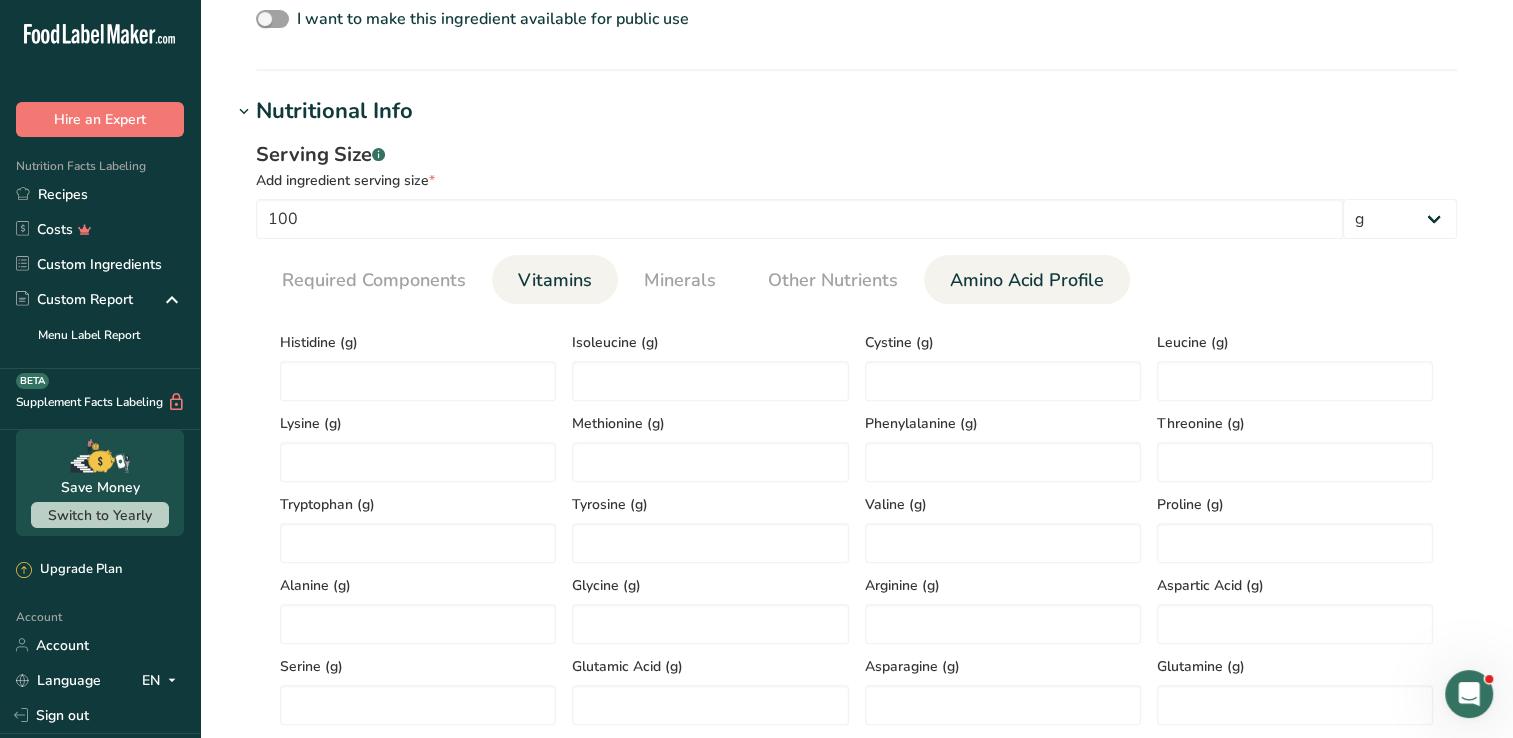 click on "Vitamins" at bounding box center [555, 280] 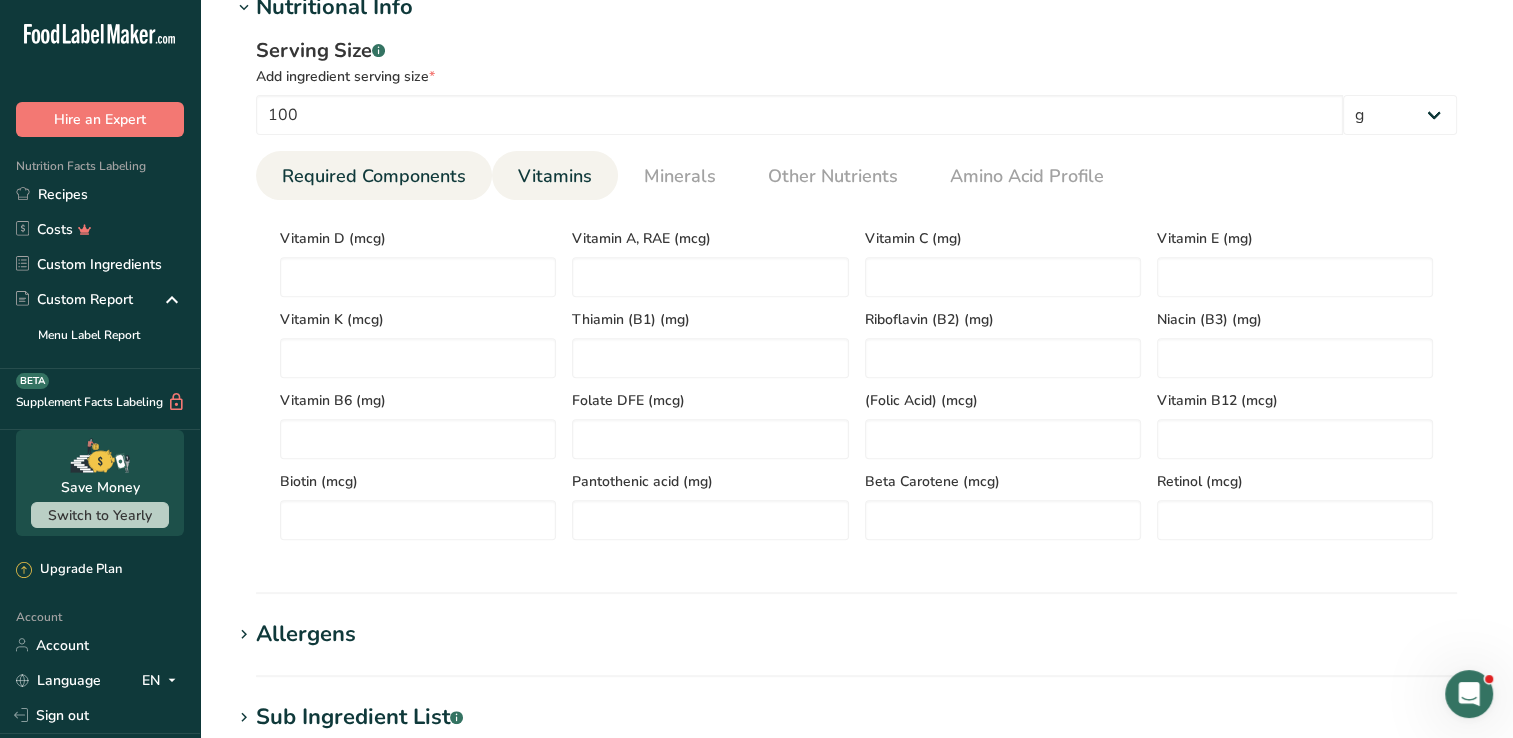 scroll, scrollTop: 700, scrollLeft: 0, axis: vertical 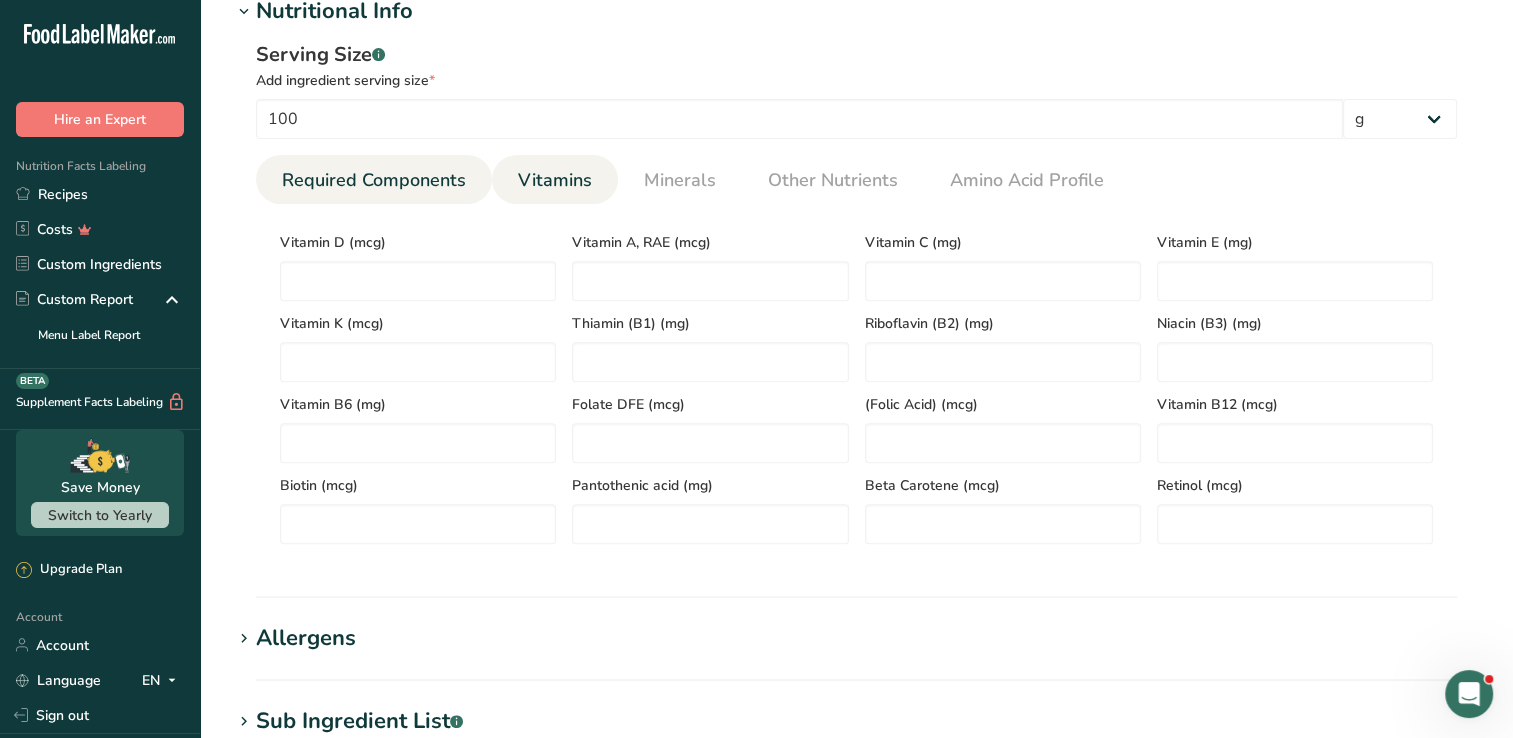 click on "Required Components" at bounding box center [374, 180] 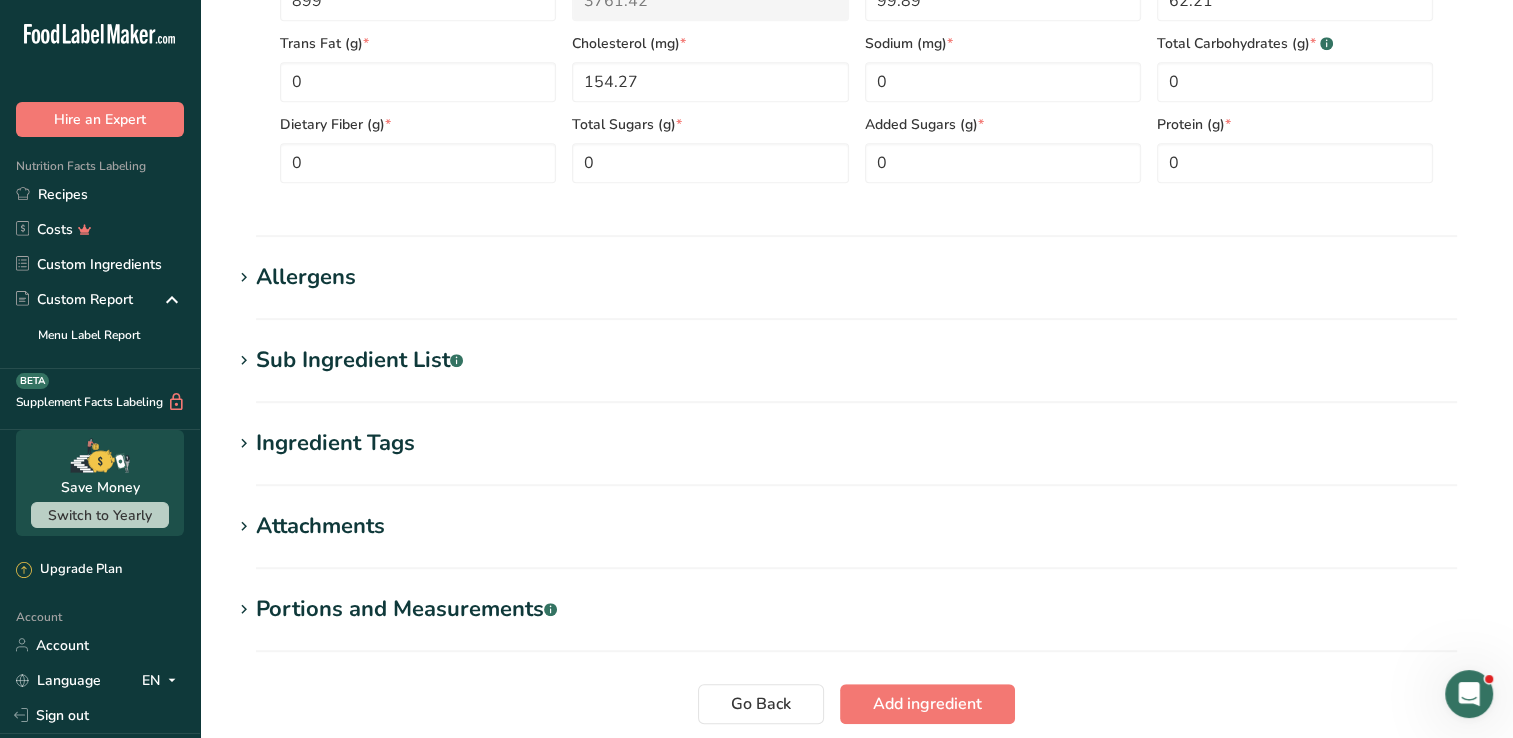 scroll, scrollTop: 1135, scrollLeft: 0, axis: vertical 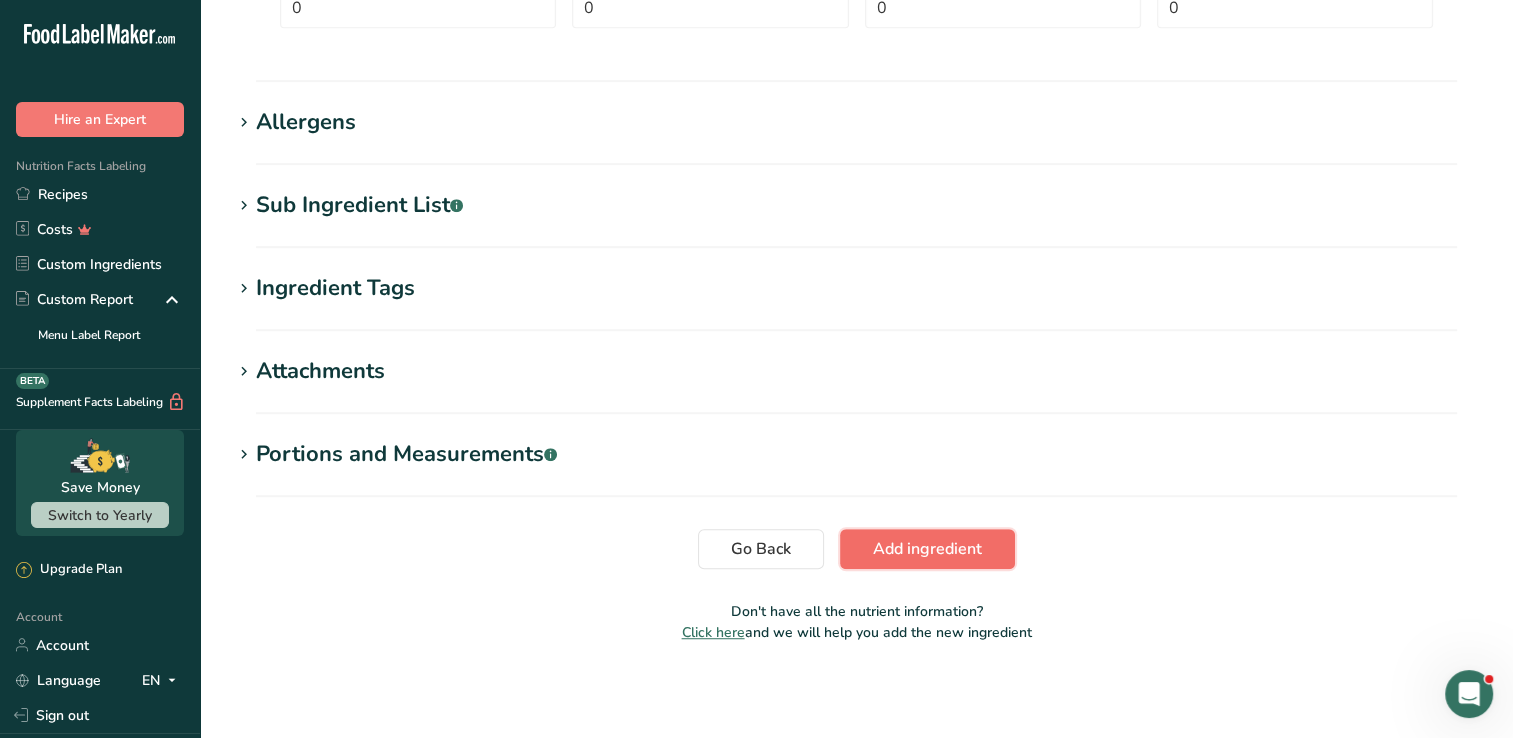 click on "Add ingredient" at bounding box center (927, 549) 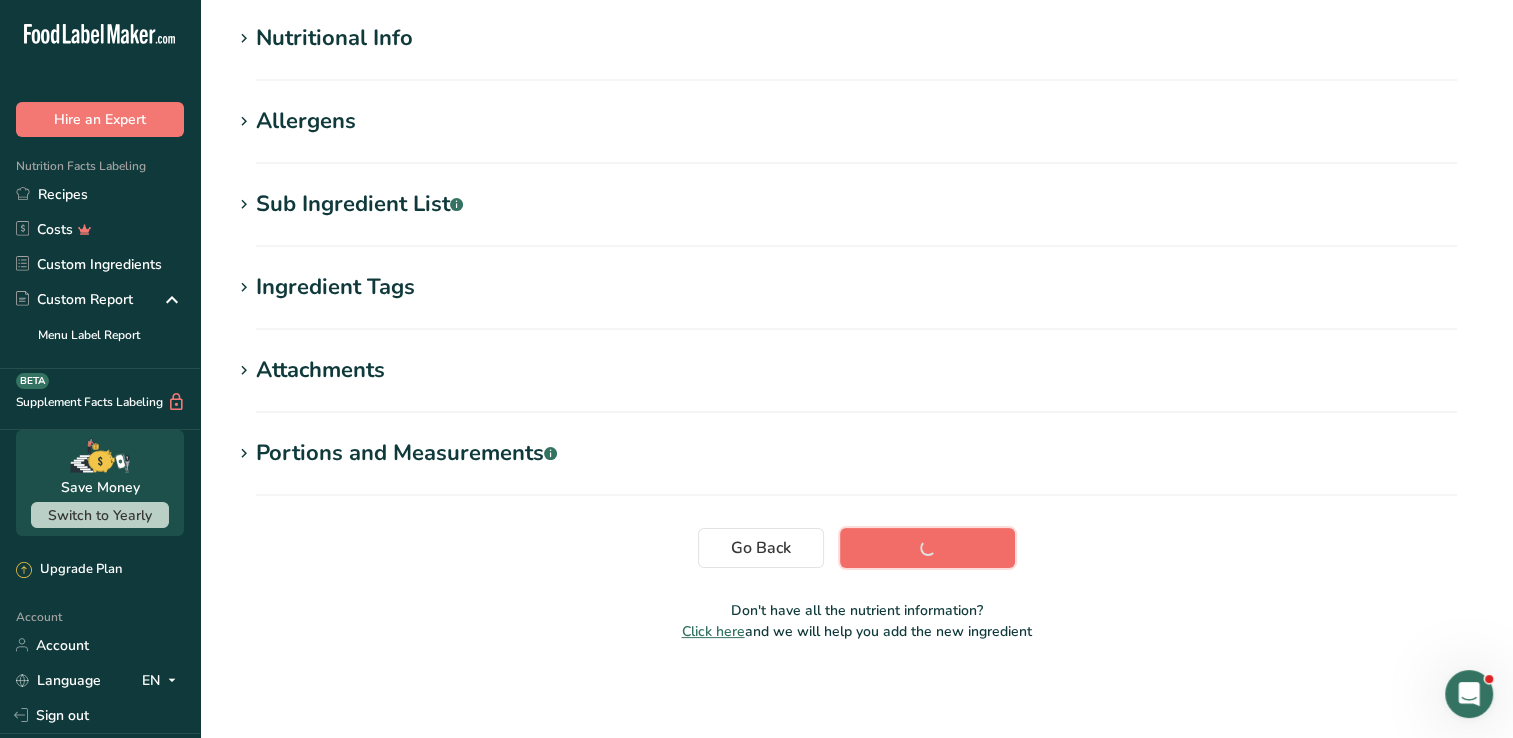 scroll, scrollTop: 252, scrollLeft: 0, axis: vertical 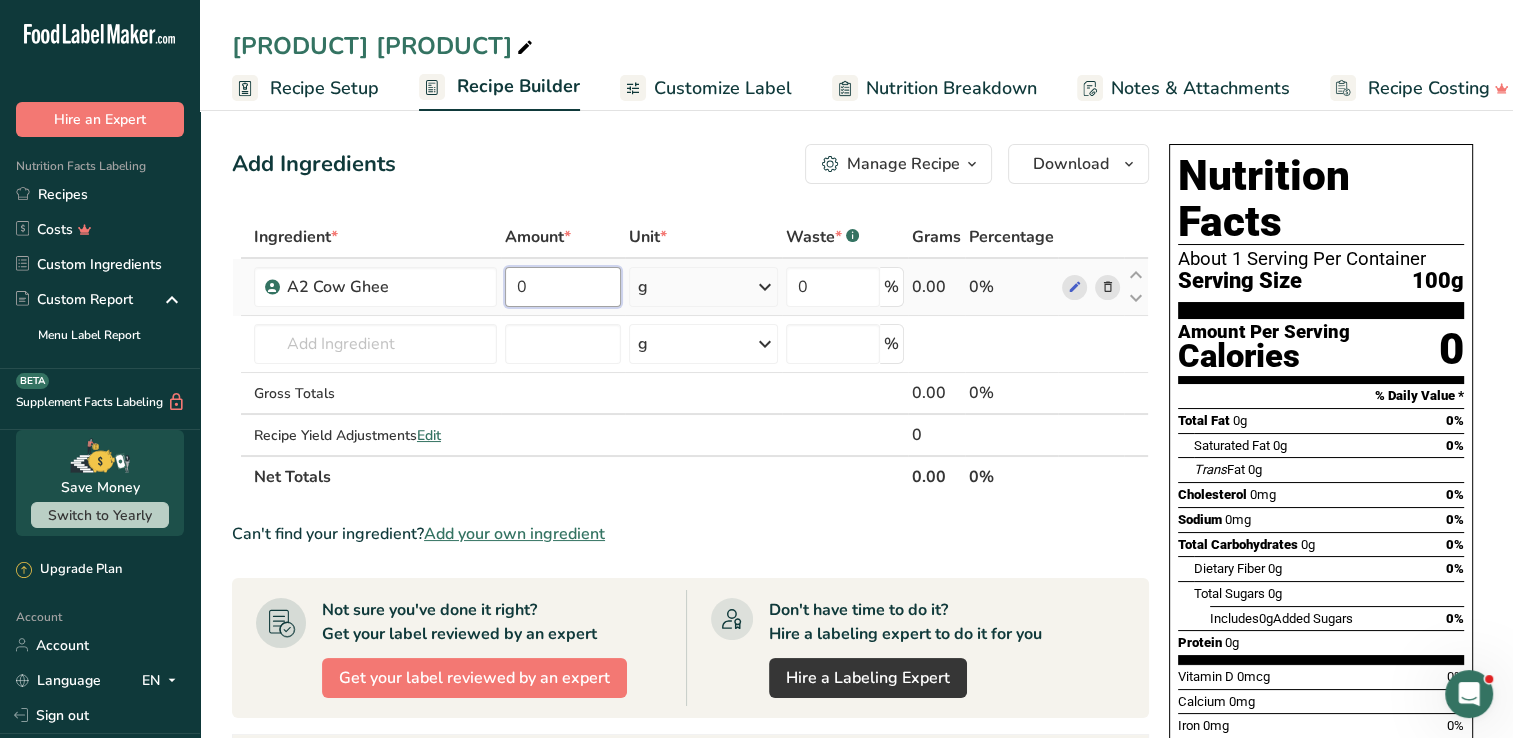 click on "0" at bounding box center [563, 287] 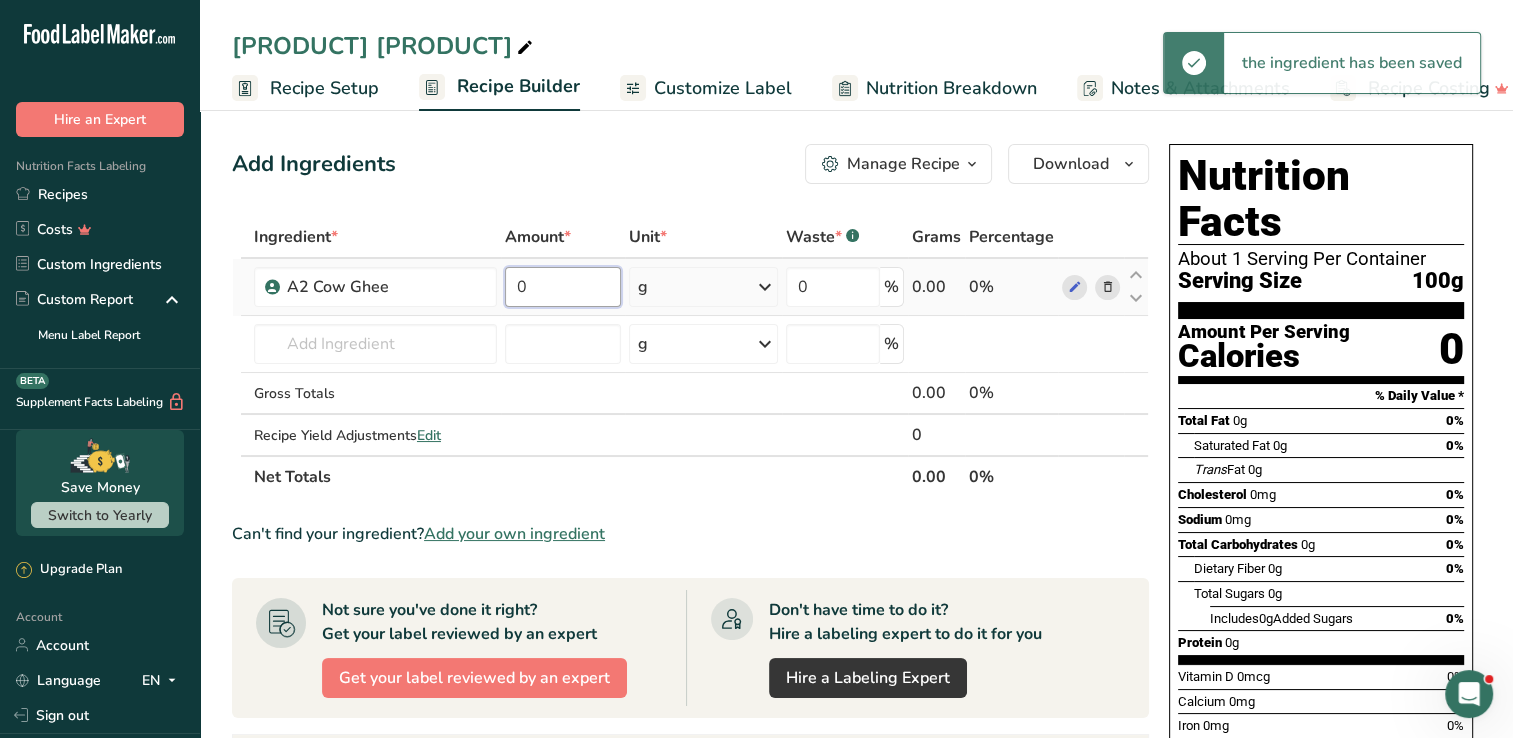 click on "0" at bounding box center [563, 287] 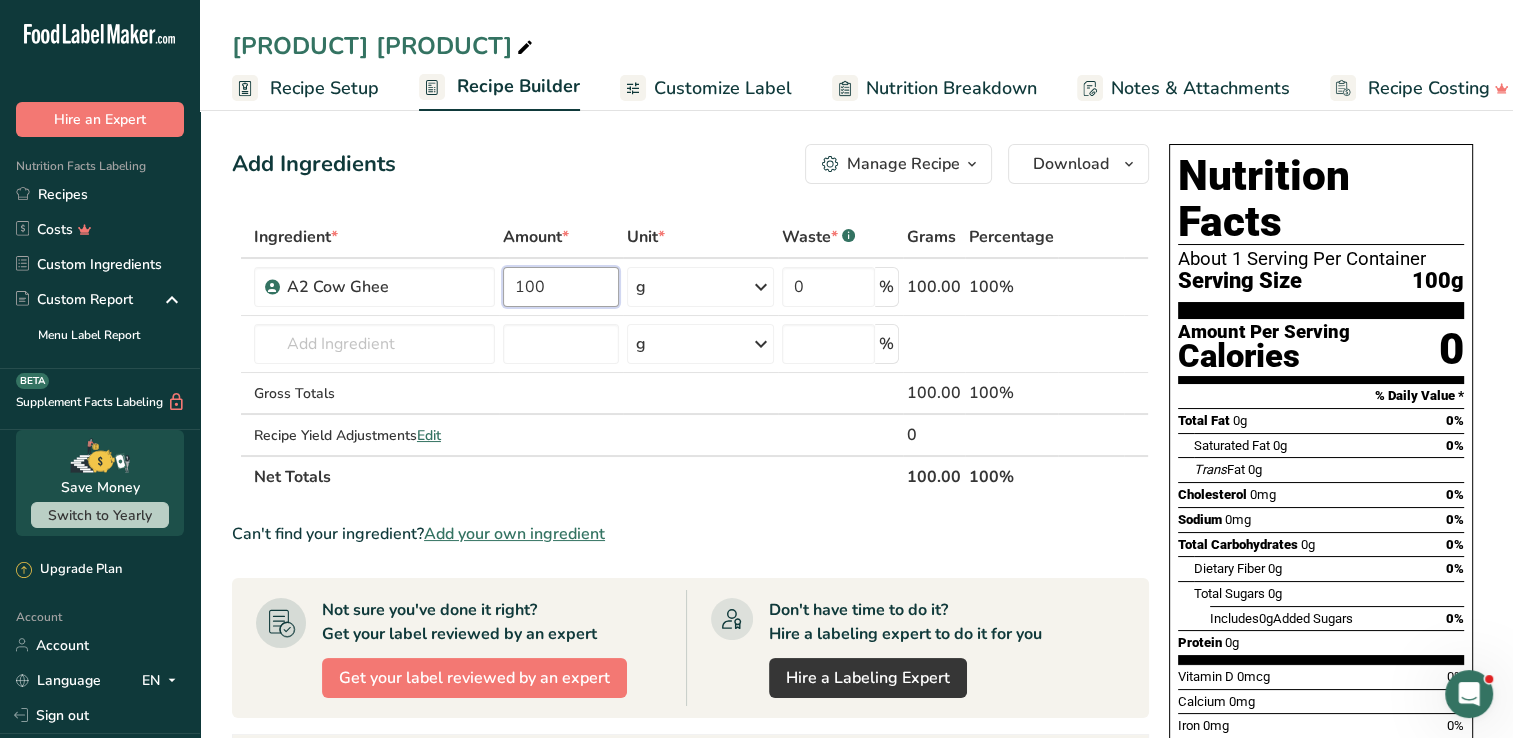 type on "100" 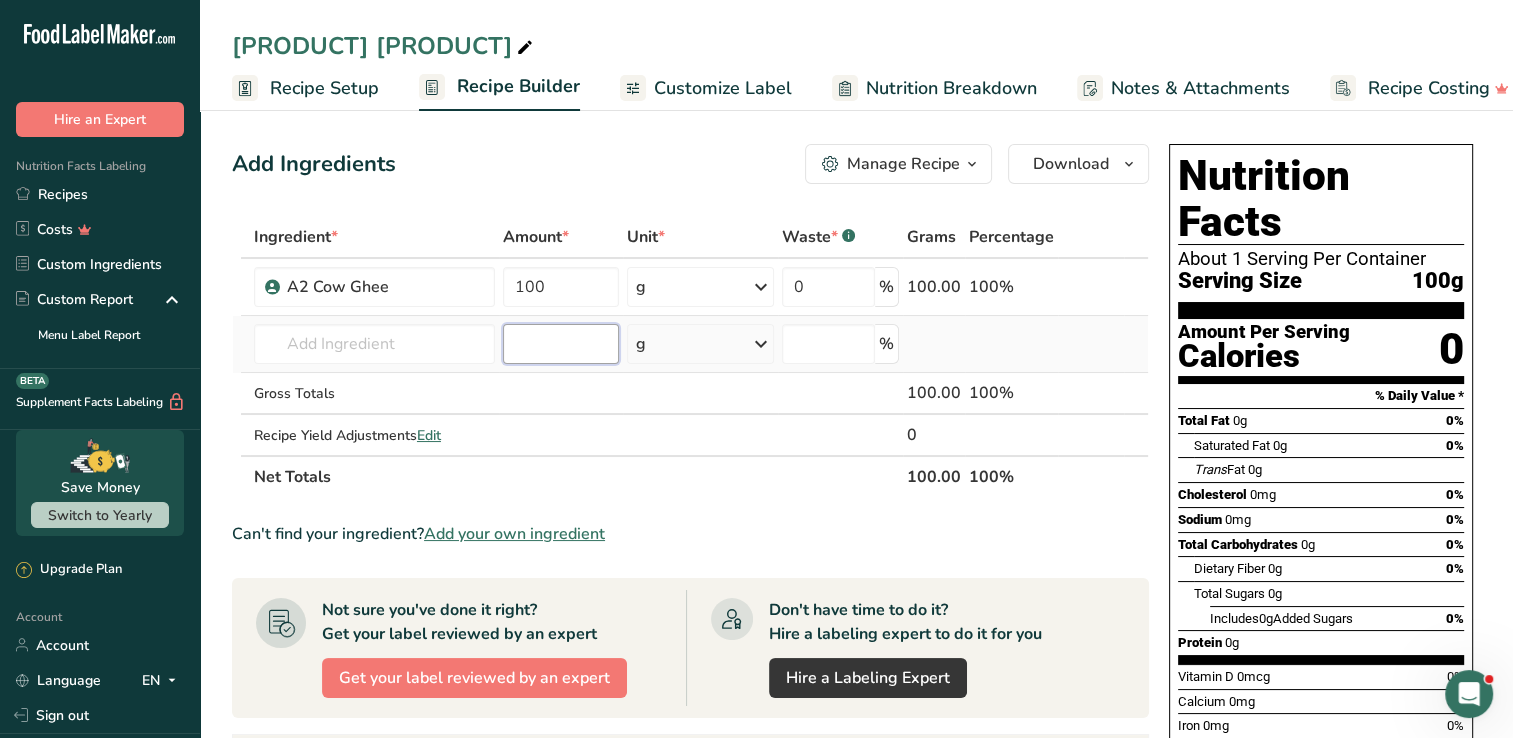 click on "Ingredient *
Amount *
Unit *
Waste *   .a-a{fill:#347362;}.b-a{fill:#fff;}          Grams
Percentage
A2 [PRODUCT] [PRODUCT]
100
g
Weight Units
g
kg
mg
See more
Volume Units
l
mL
fl oz
See more
0
%
100.00
100%
Almond flour
1211
Milk, whole, 3.25% milkfat, without added vitamin A and vitamin D
23601
Beef, tenderloin, steak, separable lean only, trimmed to 1/8" fat, all grades, raw
13000
13498" at bounding box center [690, 357] 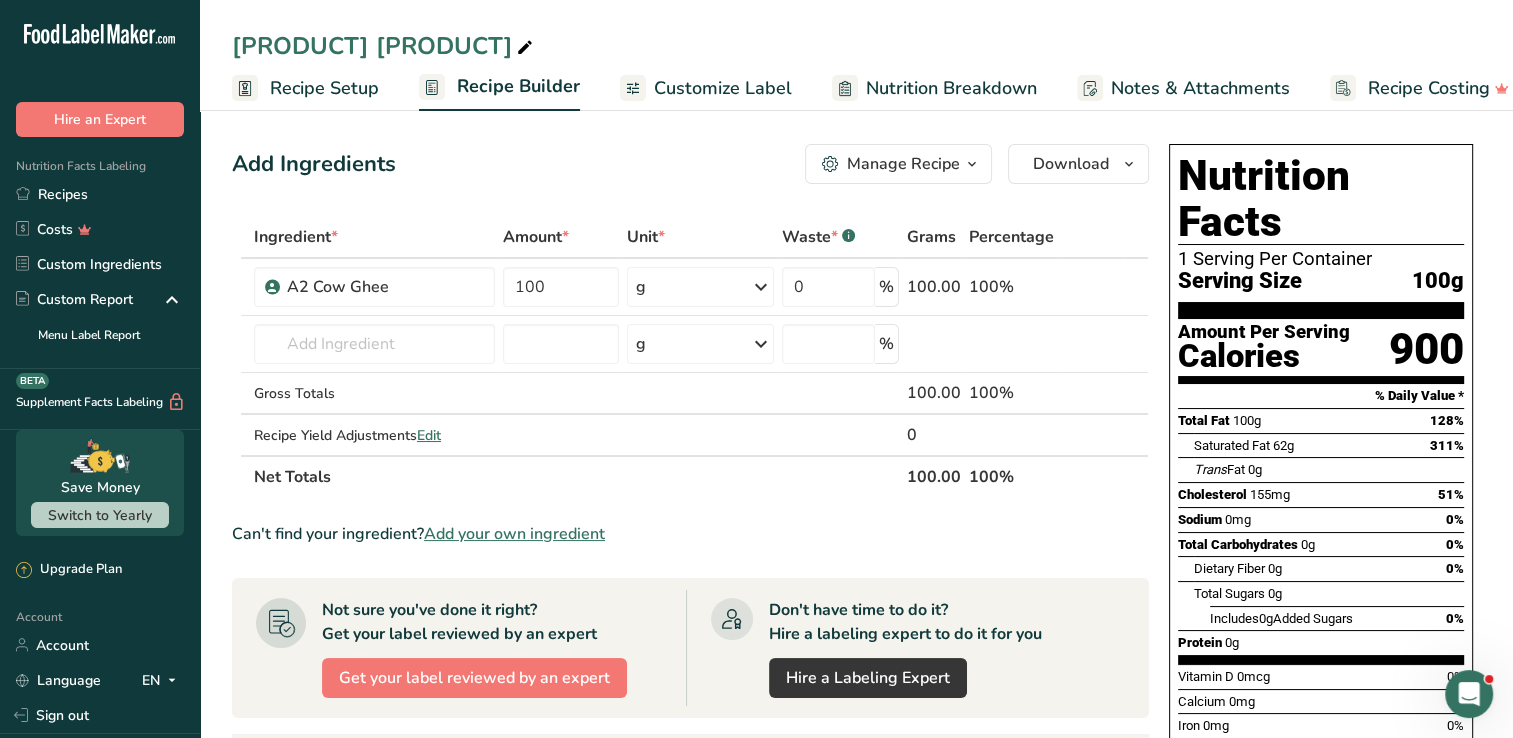click on "Customize Label" at bounding box center (723, 88) 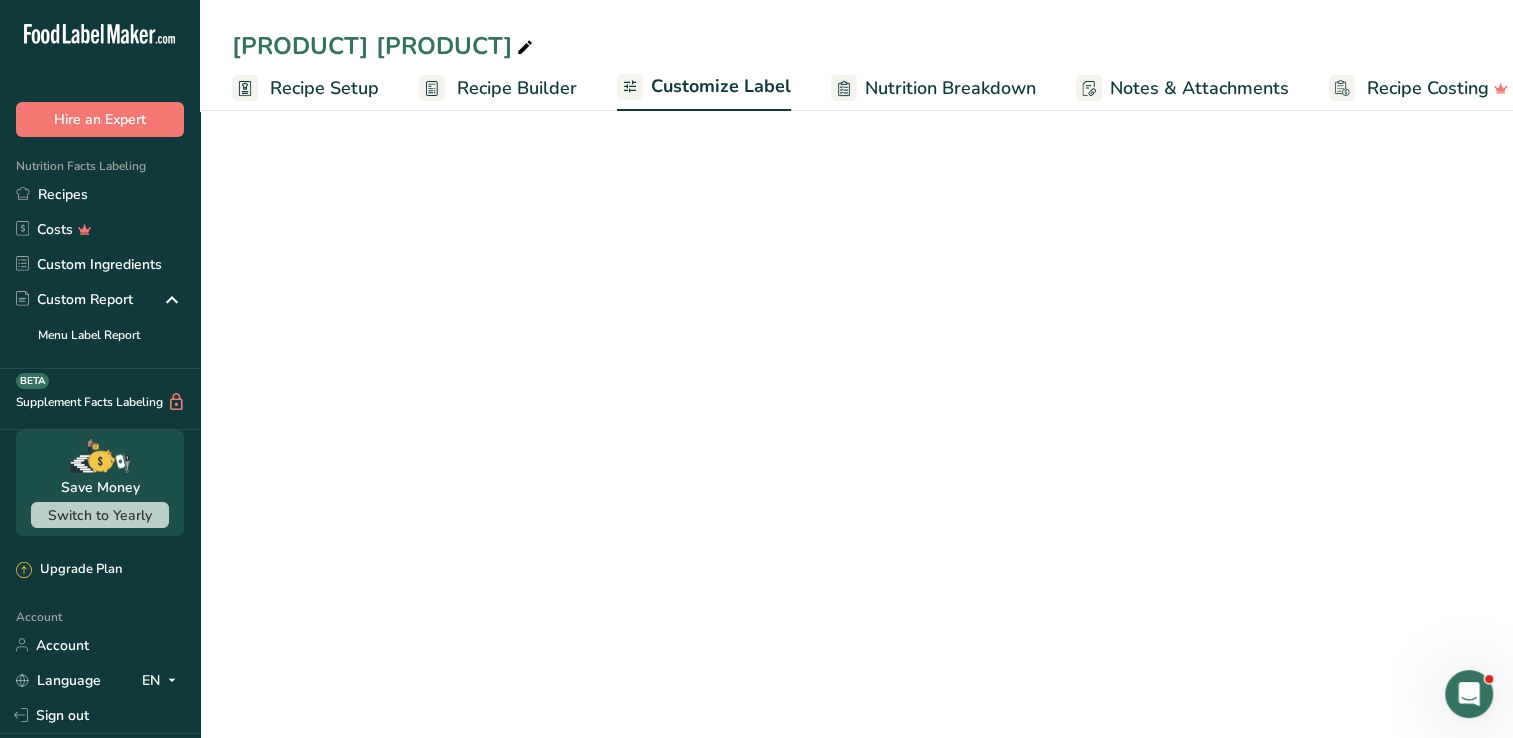 scroll, scrollTop: 0, scrollLeft: 27, axis: horizontal 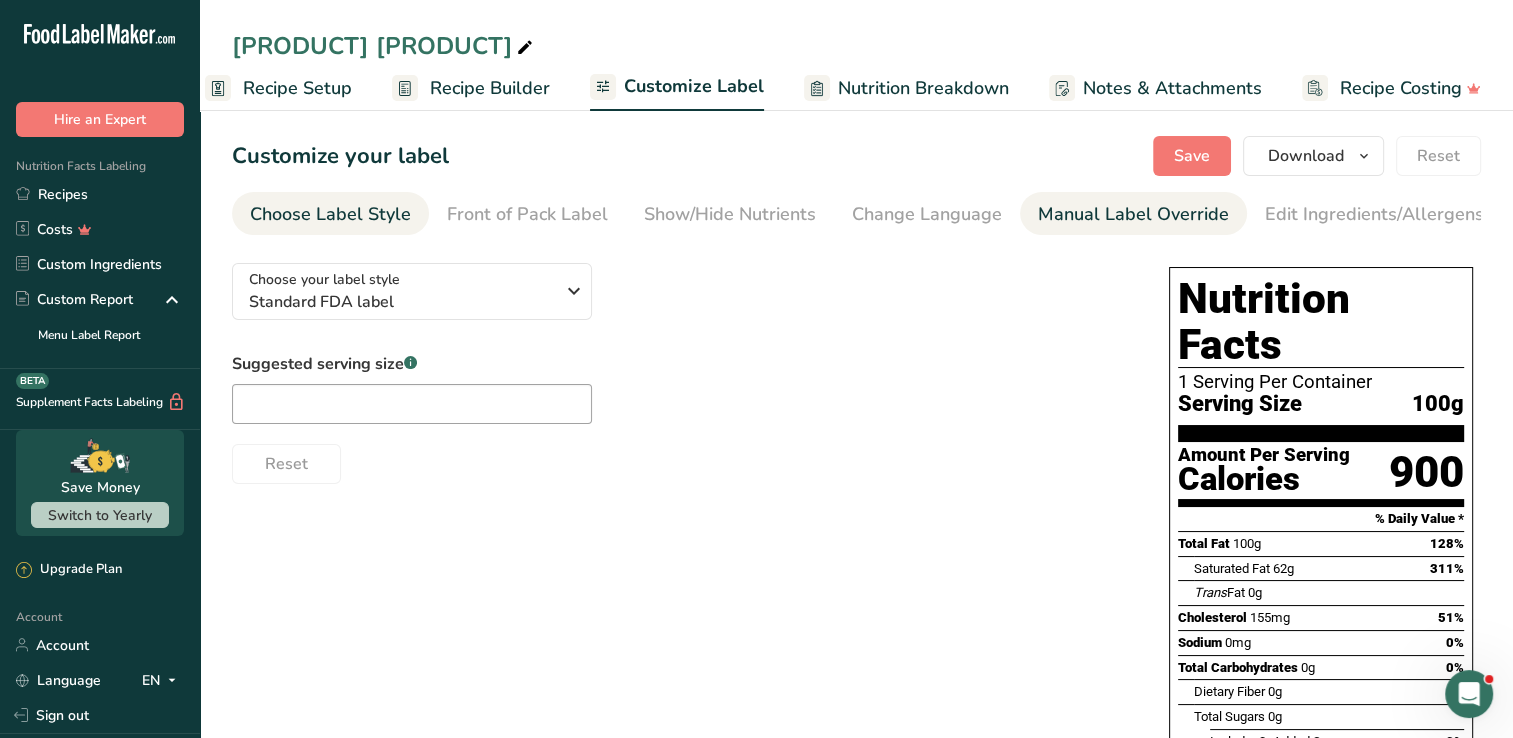 click on "Manual Label Override" at bounding box center (1133, 214) 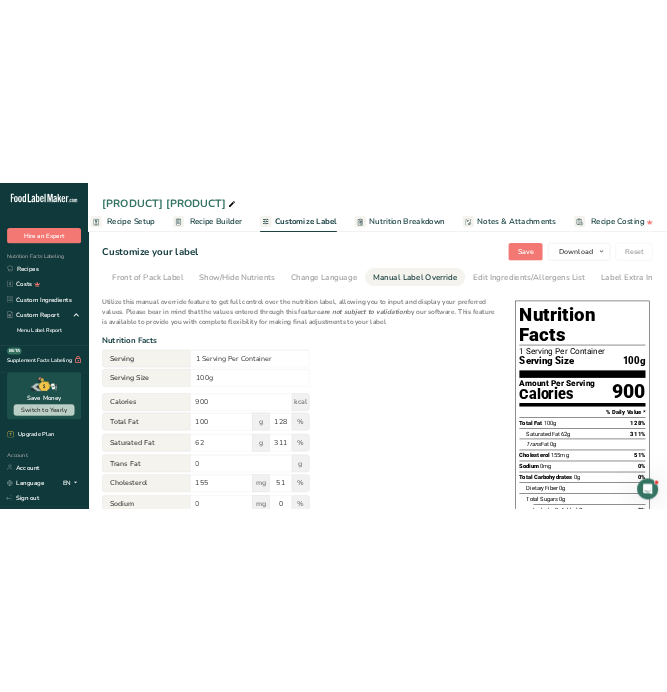scroll, scrollTop: 0, scrollLeft: 204, axis: horizontal 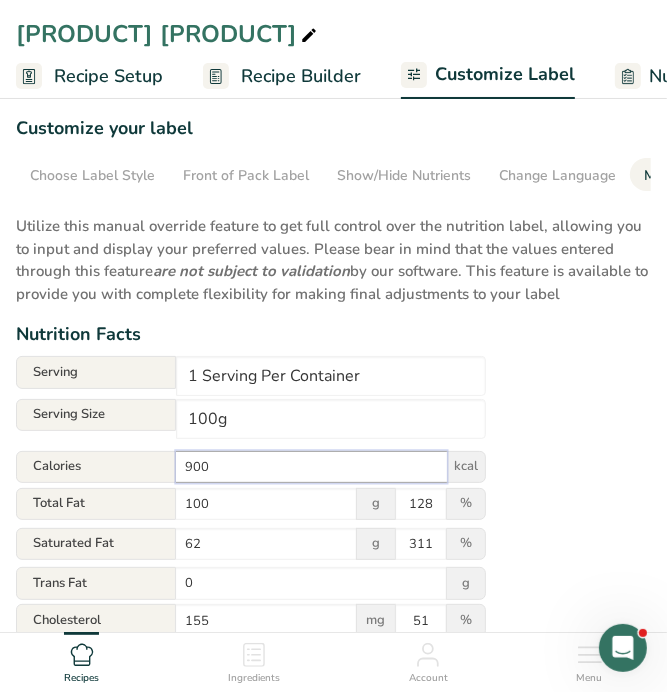 click on "900" at bounding box center [311, 467] 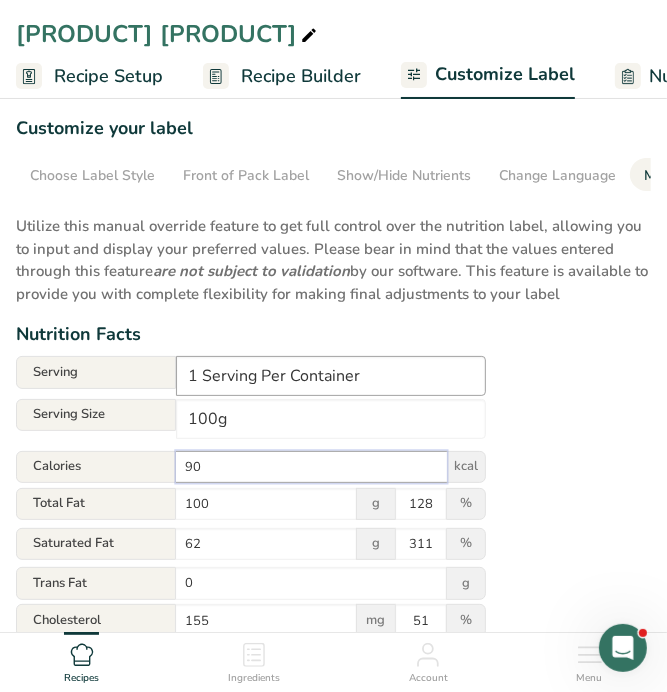 type on "9" 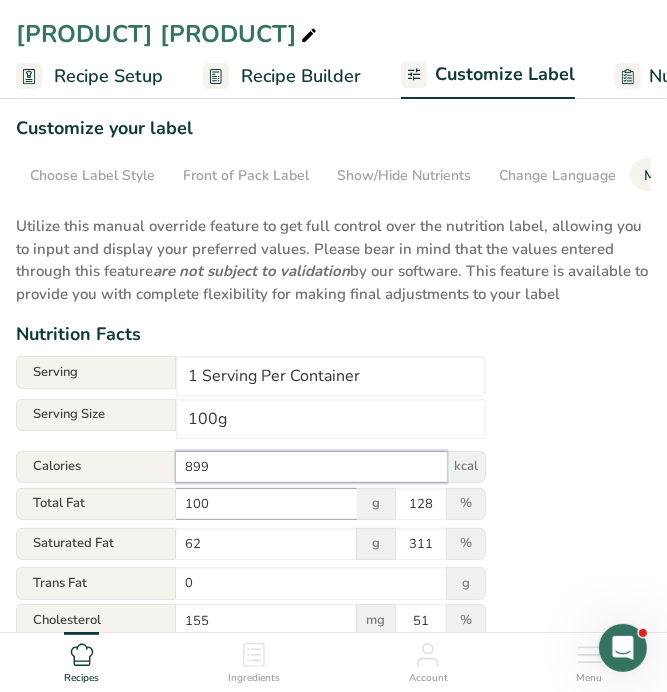 type on "899" 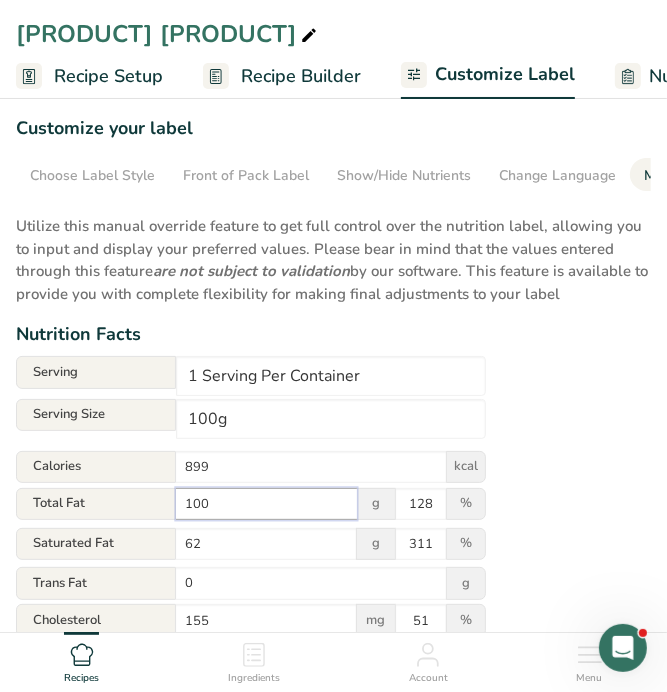 click on "100" at bounding box center (266, 504) 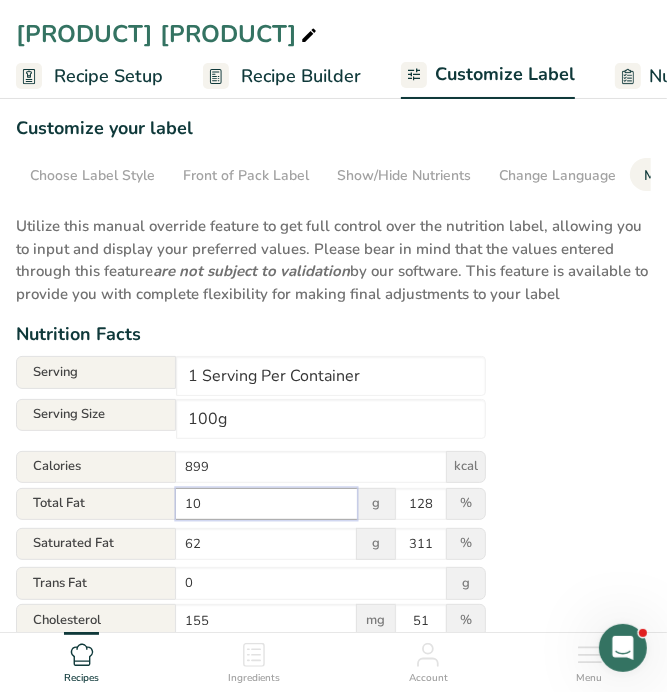 type on "1" 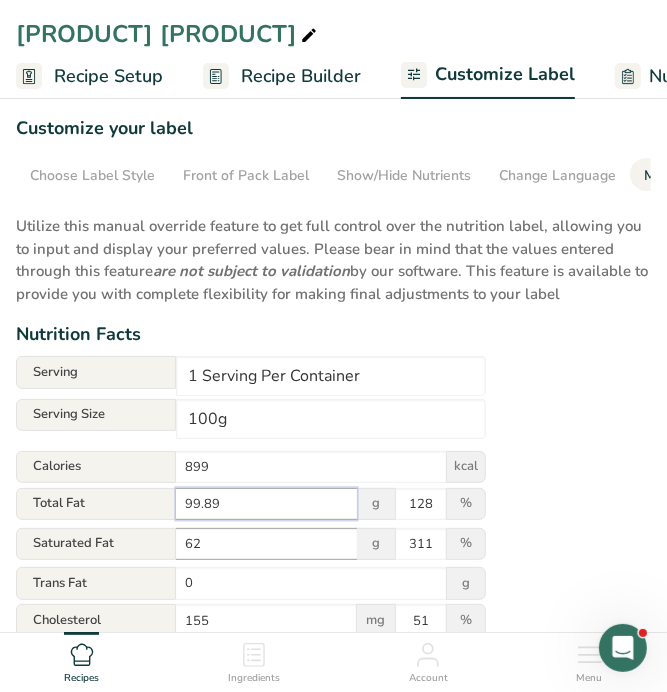 type on "99.89" 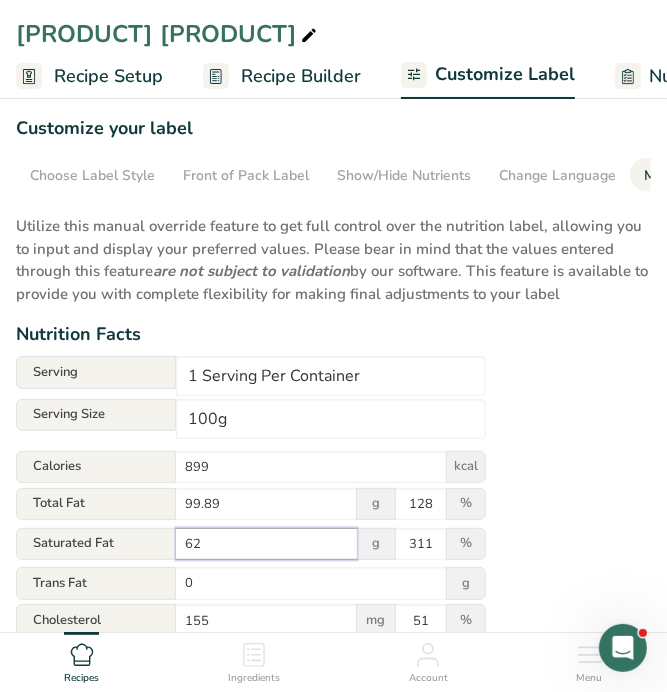 click on "62" at bounding box center (266, 544) 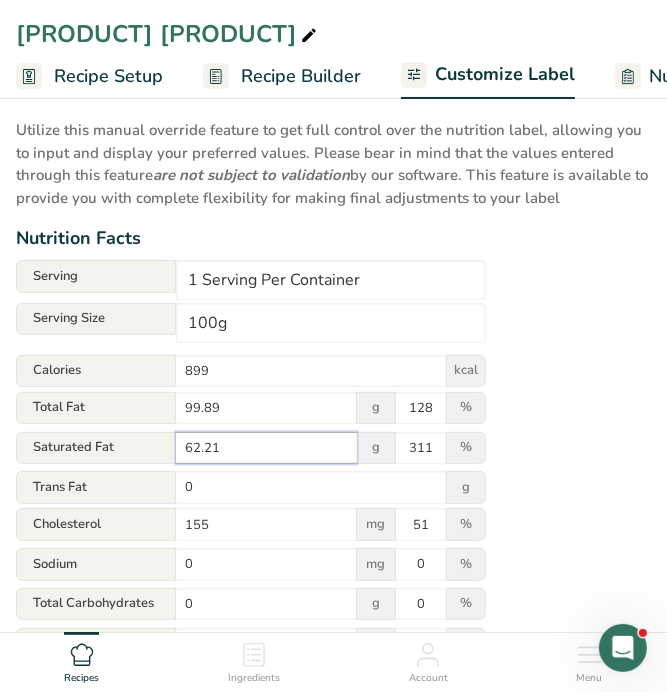 scroll, scrollTop: 100, scrollLeft: 0, axis: vertical 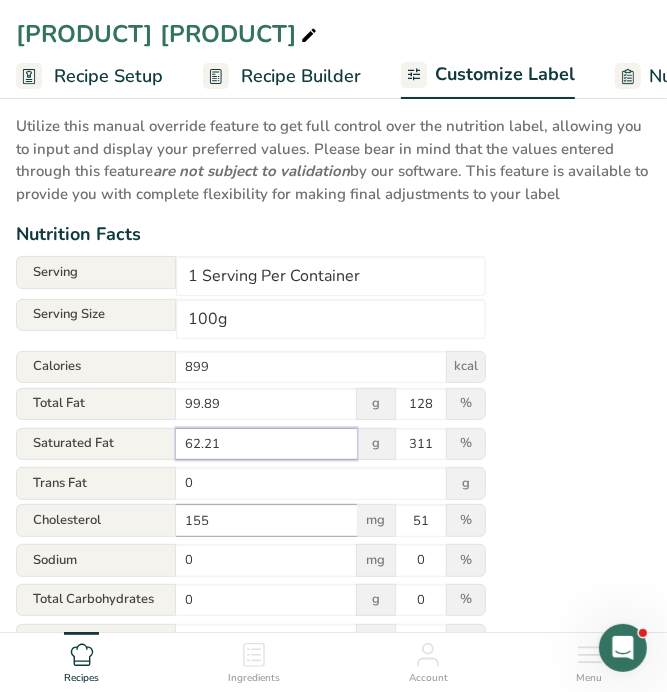 type on "62.21" 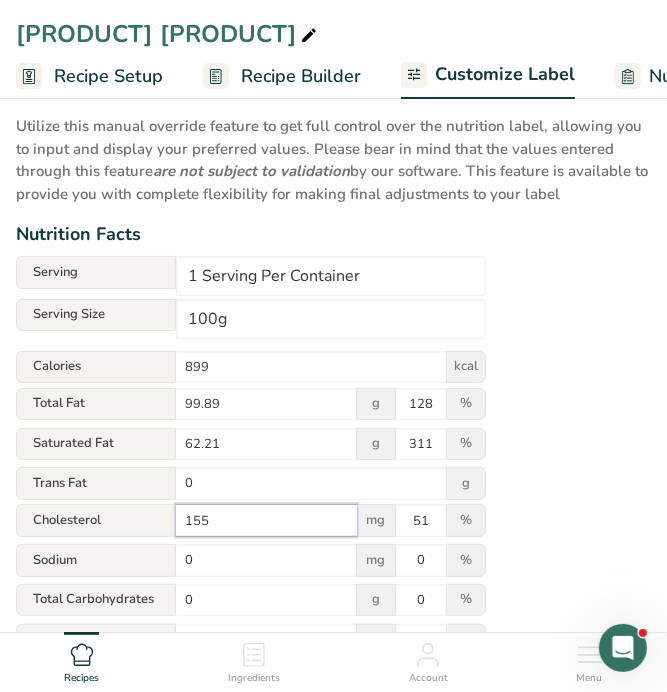 click on "155" at bounding box center [266, 520] 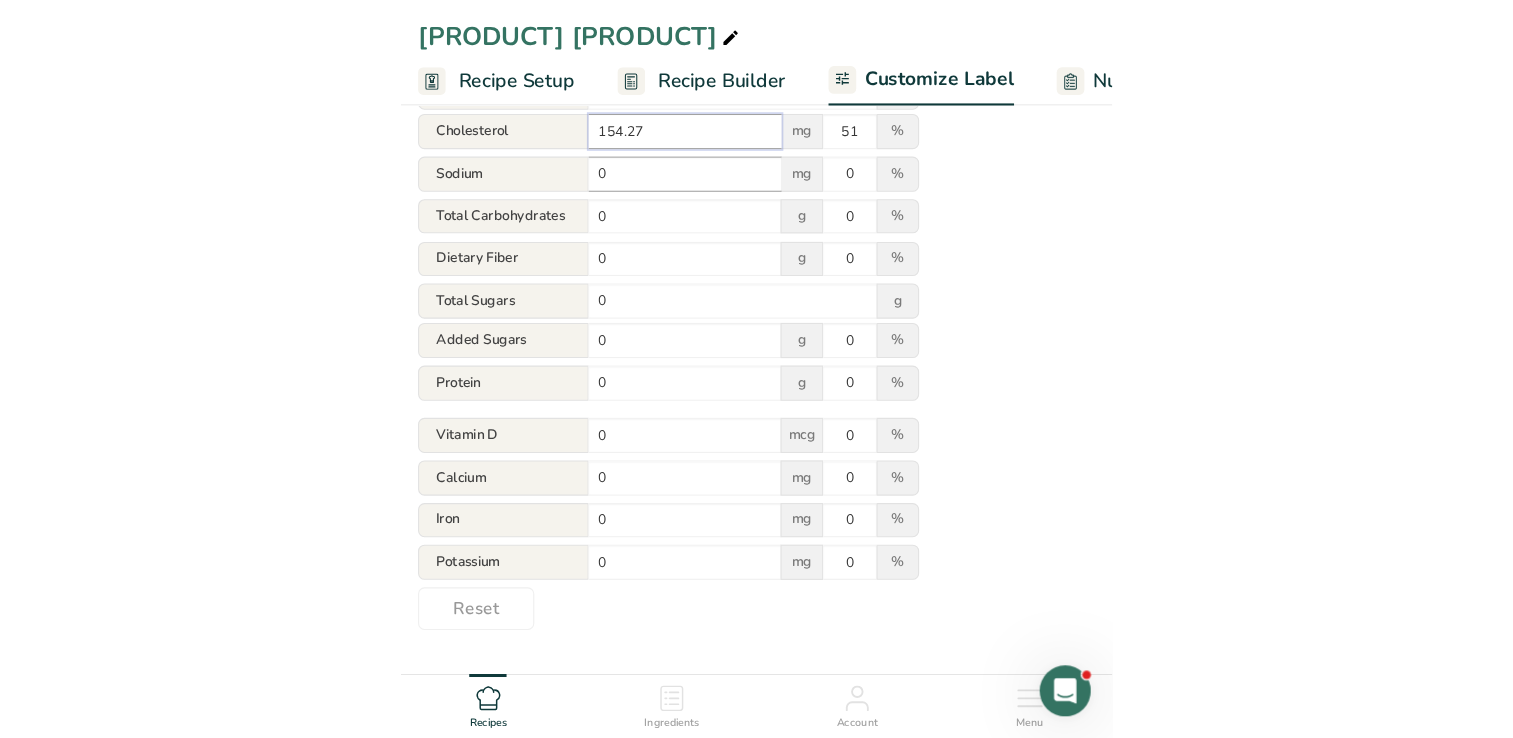 scroll, scrollTop: 500, scrollLeft: 0, axis: vertical 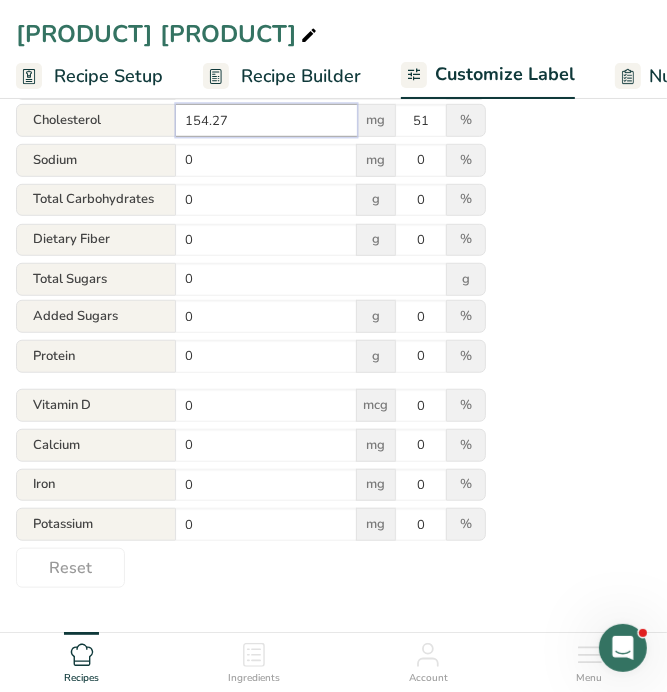 type on "154.27" 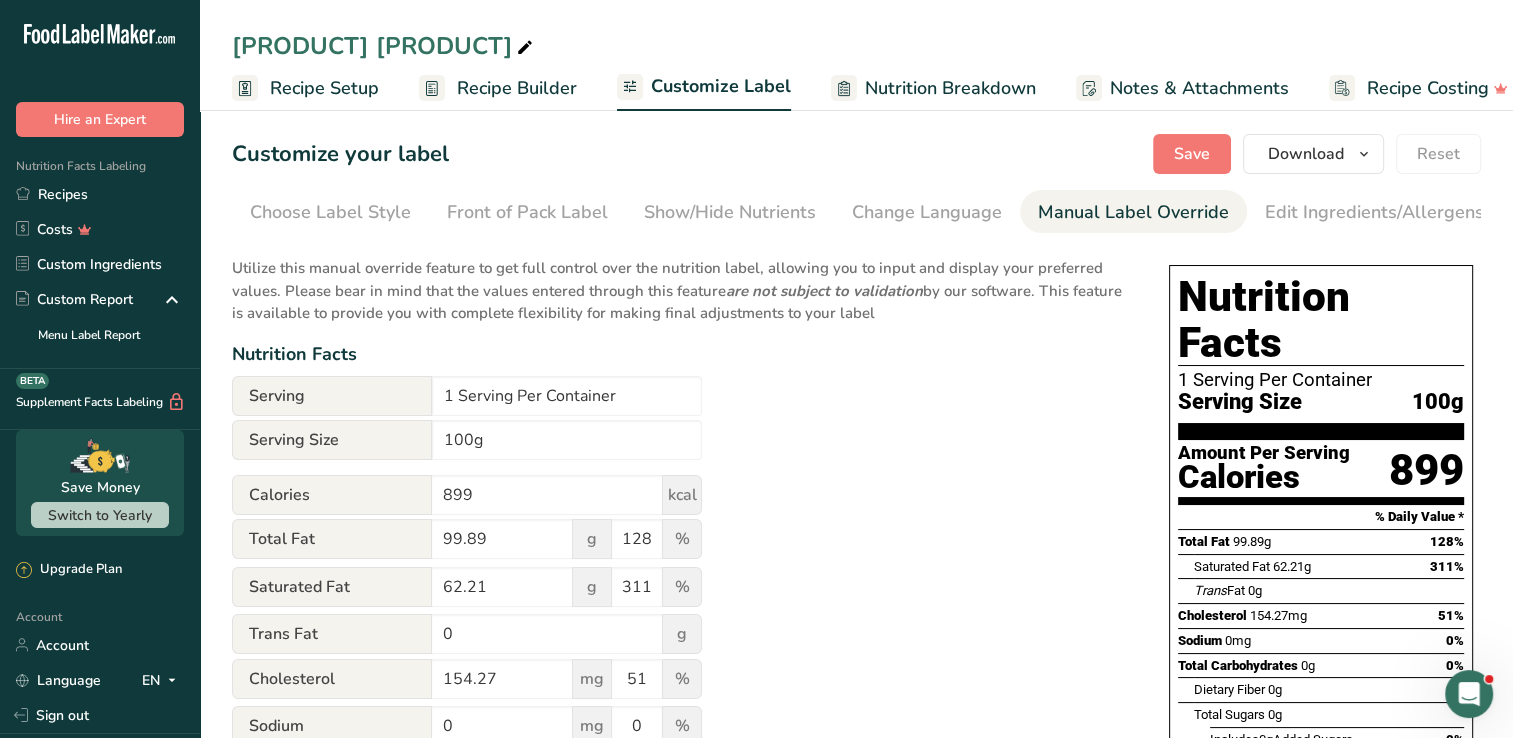 scroll, scrollTop: 0, scrollLeft: 0, axis: both 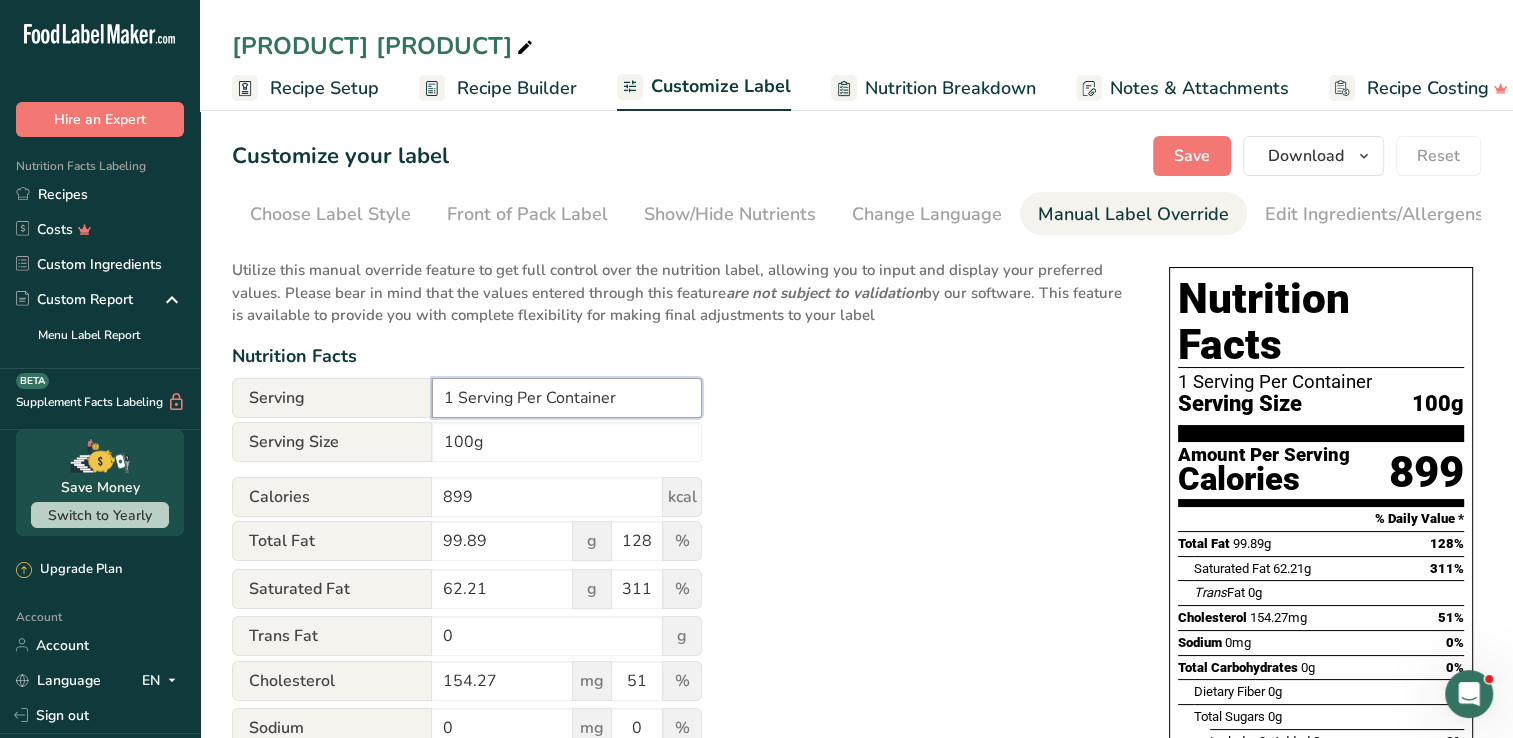 click on "1 Serving Per Container" at bounding box center (567, 398) 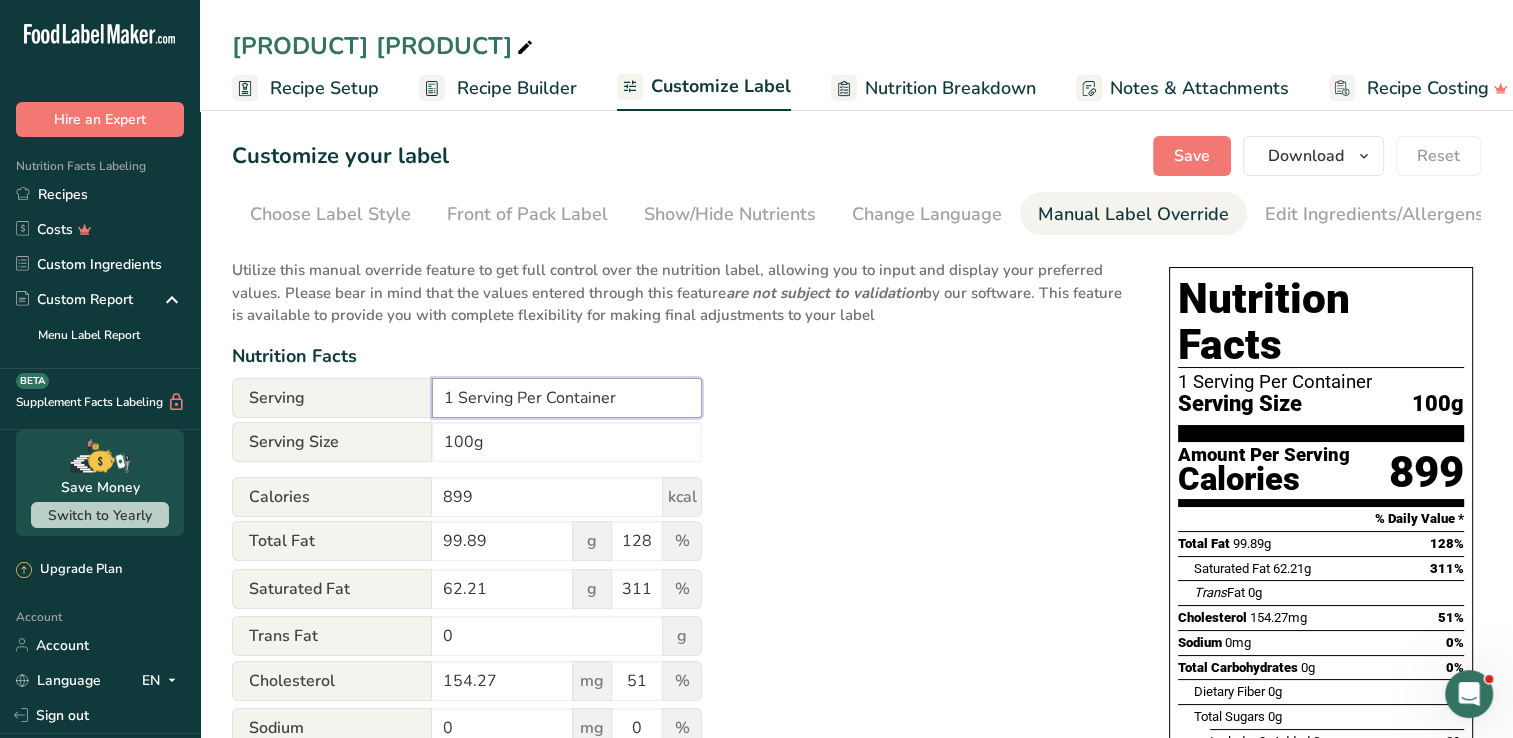 paste on "‎" 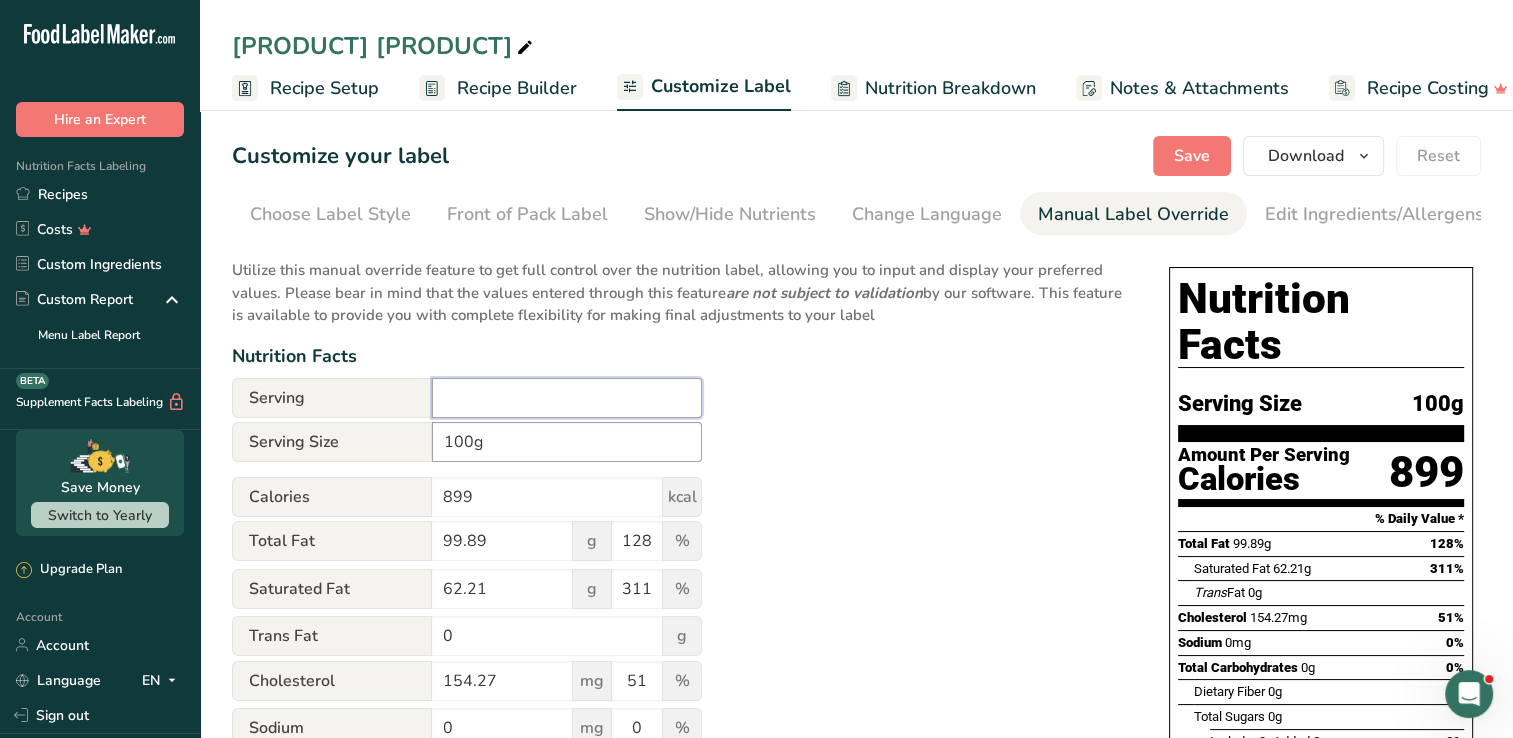 type on "‎" 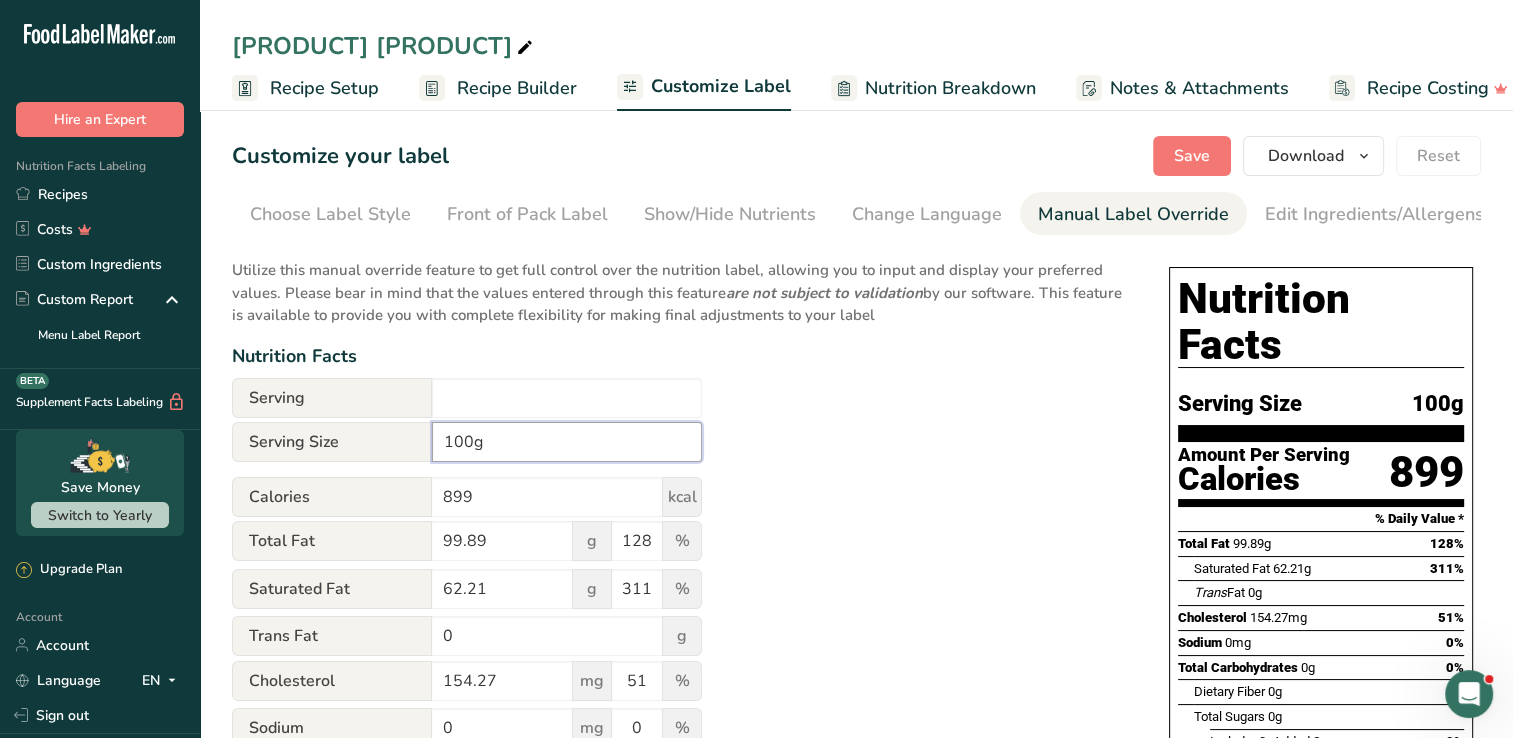 click on "100g" at bounding box center (567, 442) 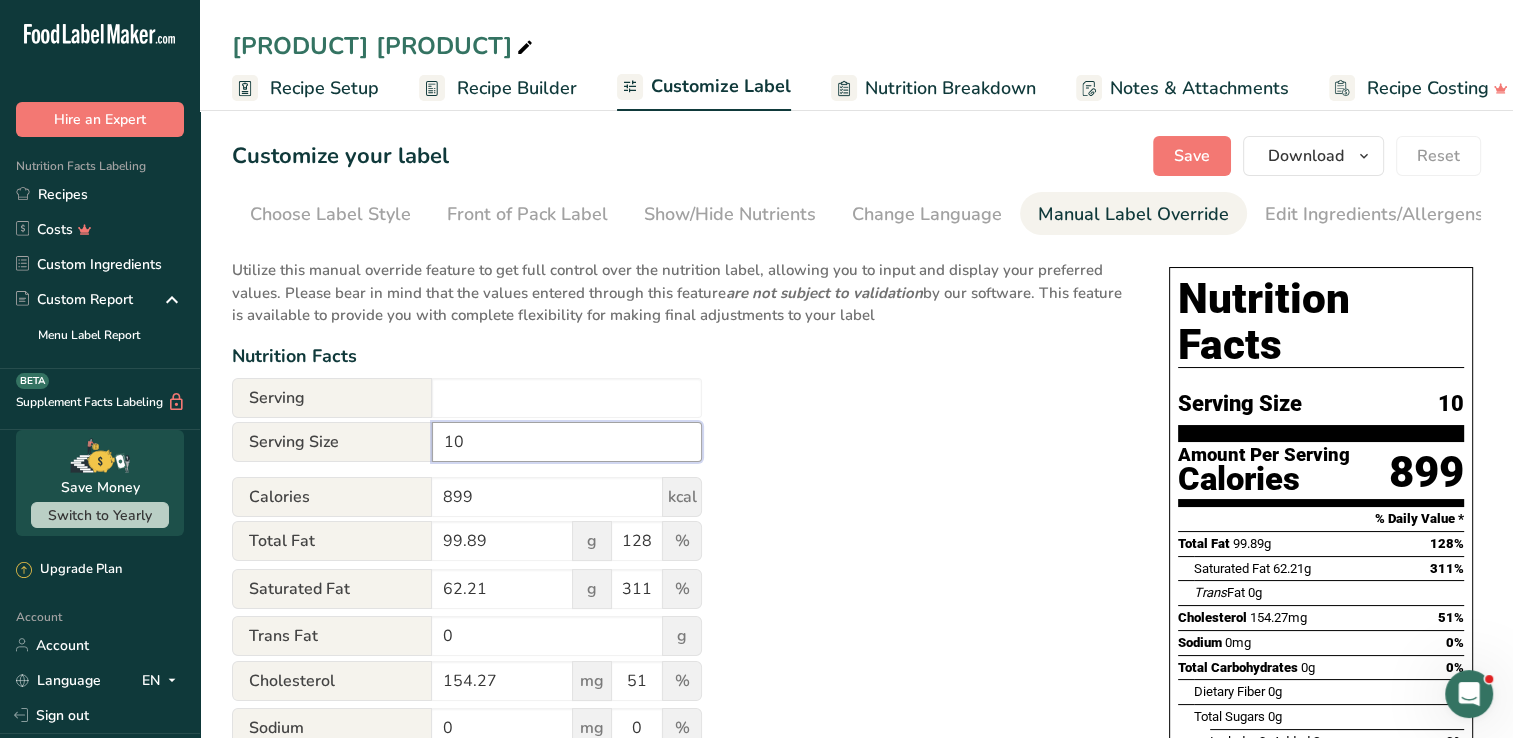 type on "1" 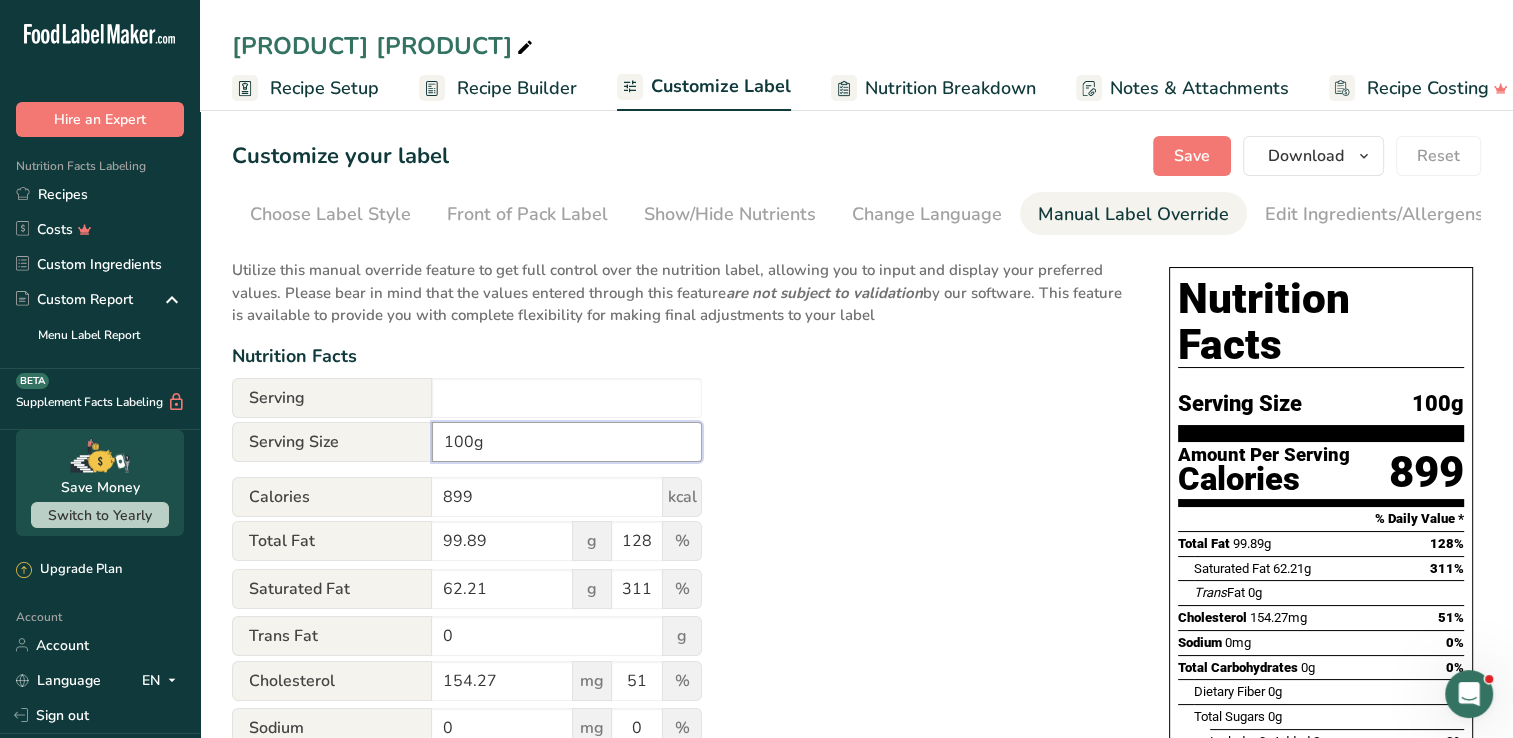 click on "100g" at bounding box center (567, 442) 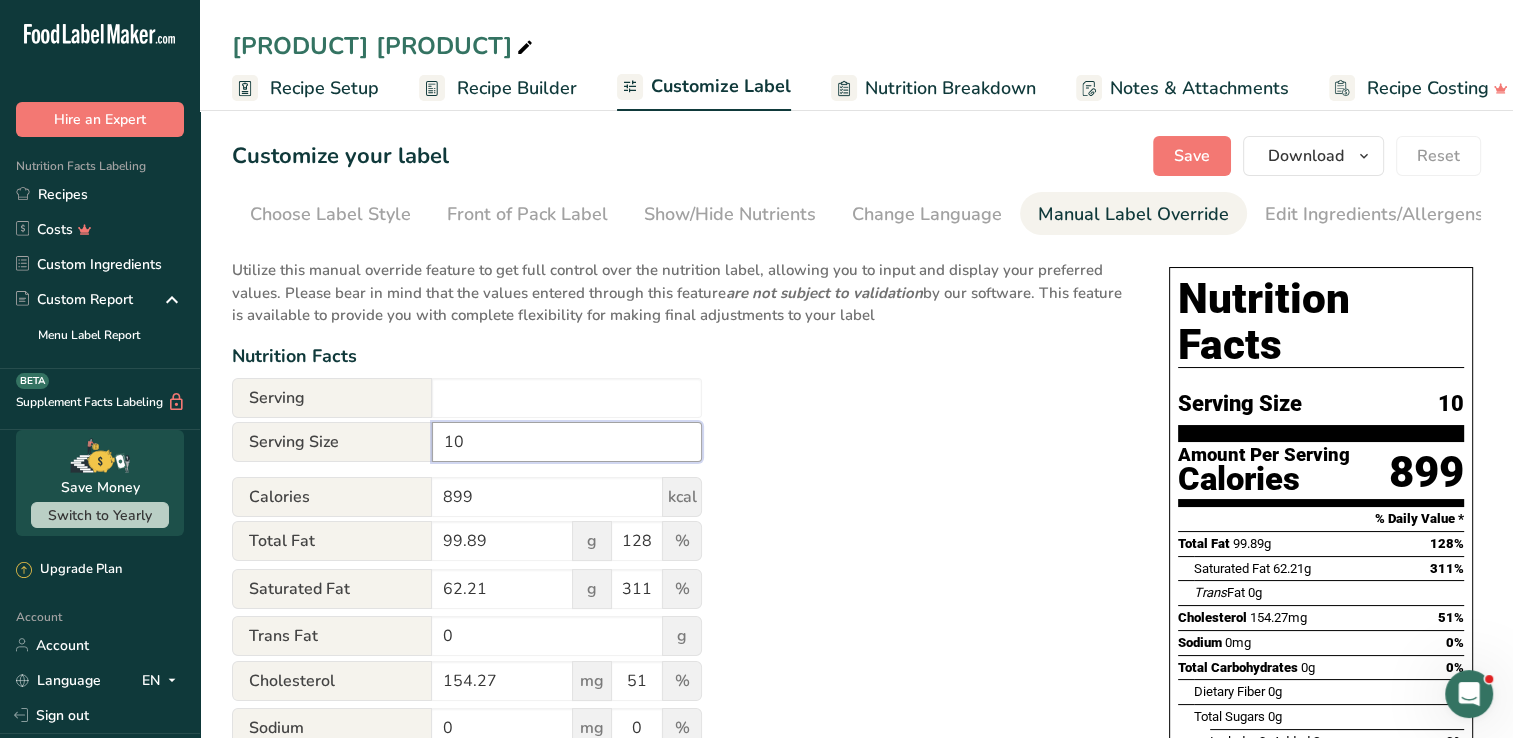 type on "1" 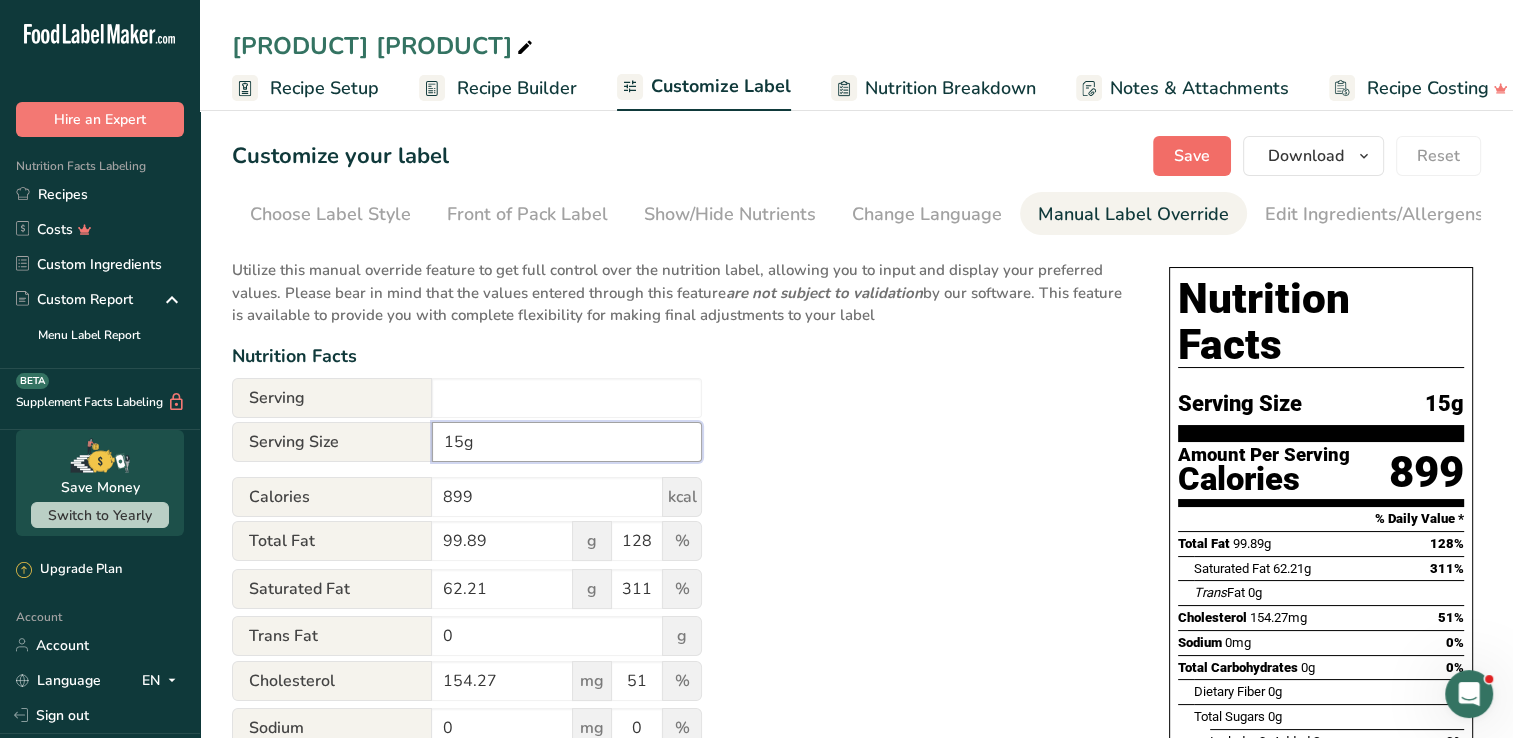 type on "15g" 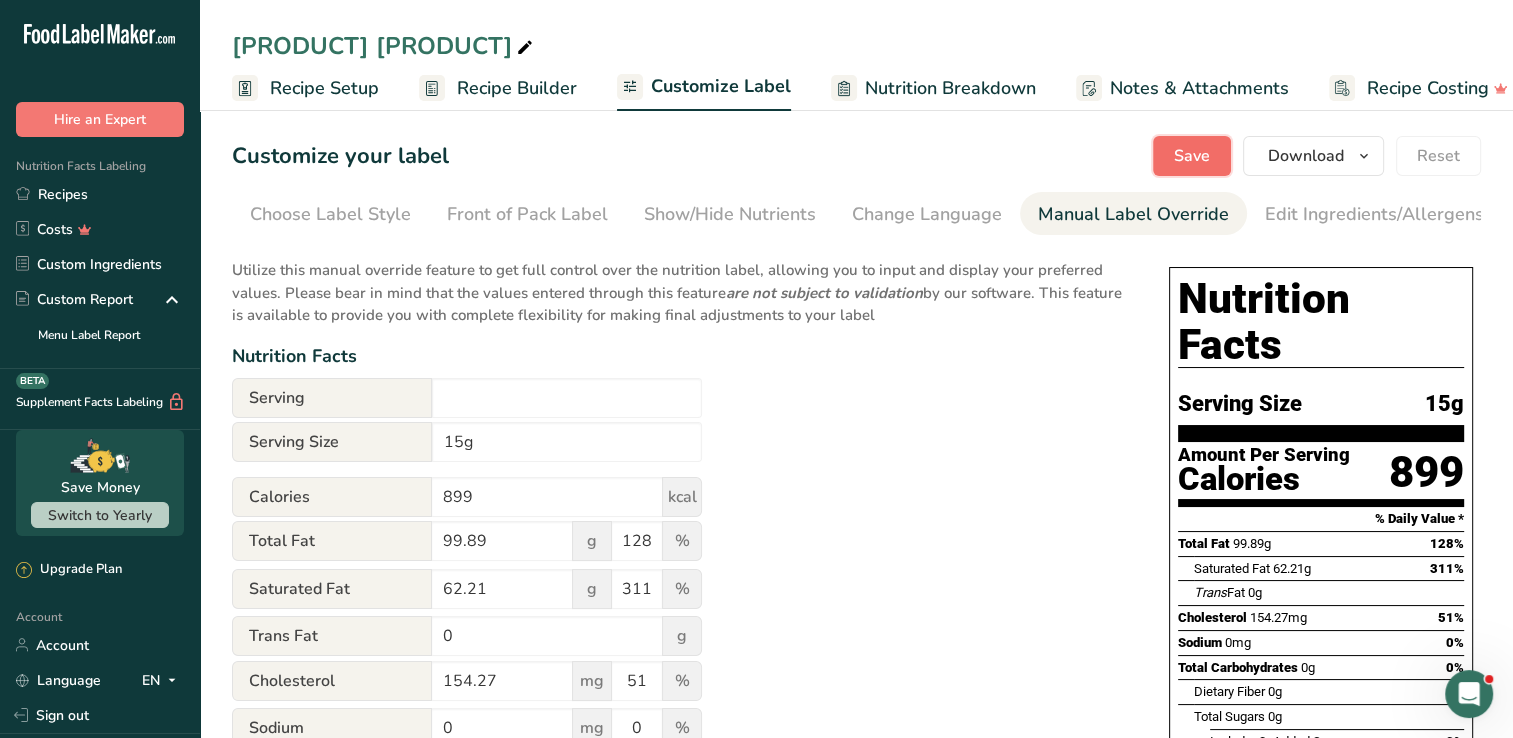 click on "Save" at bounding box center [1192, 156] 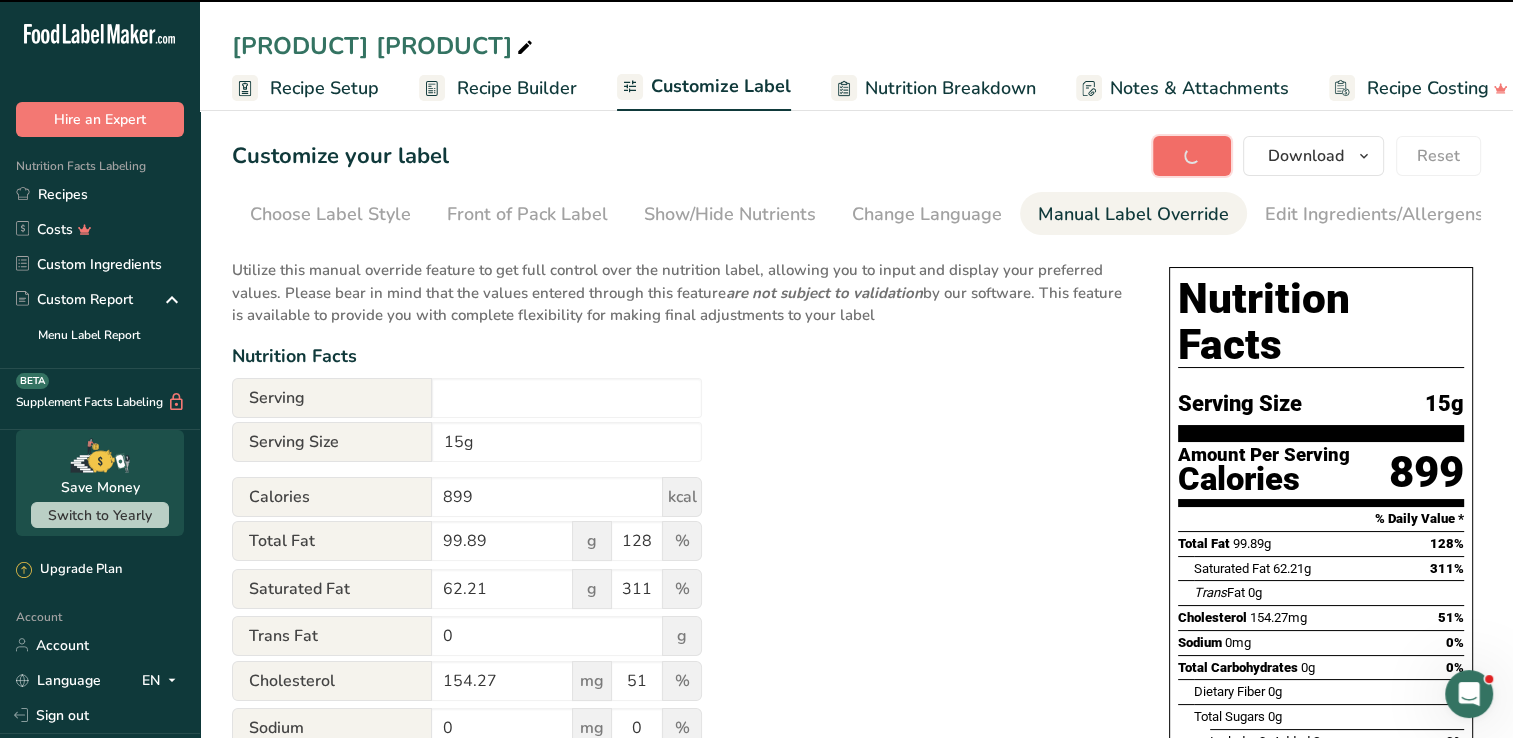 type on "‎" 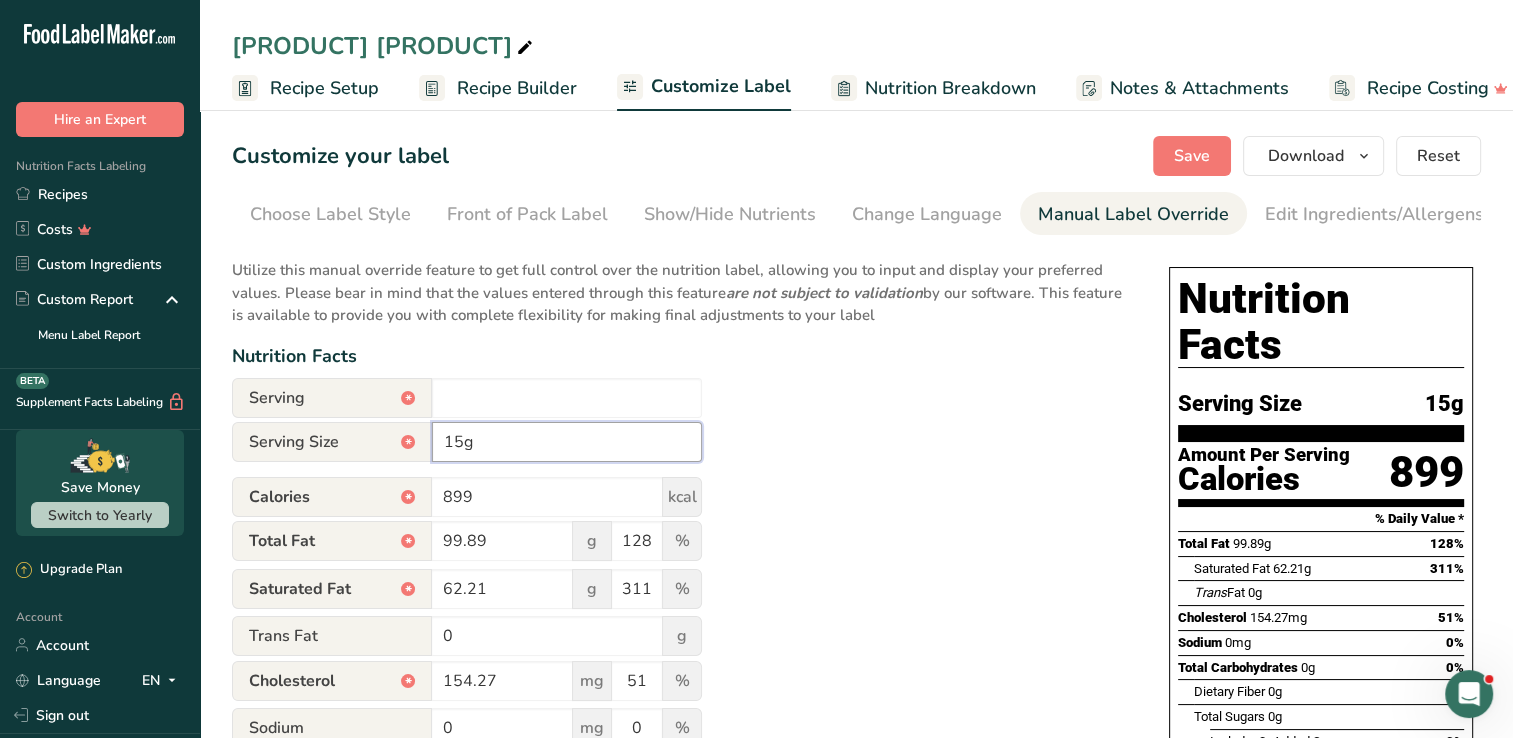 click on "15g" at bounding box center (567, 442) 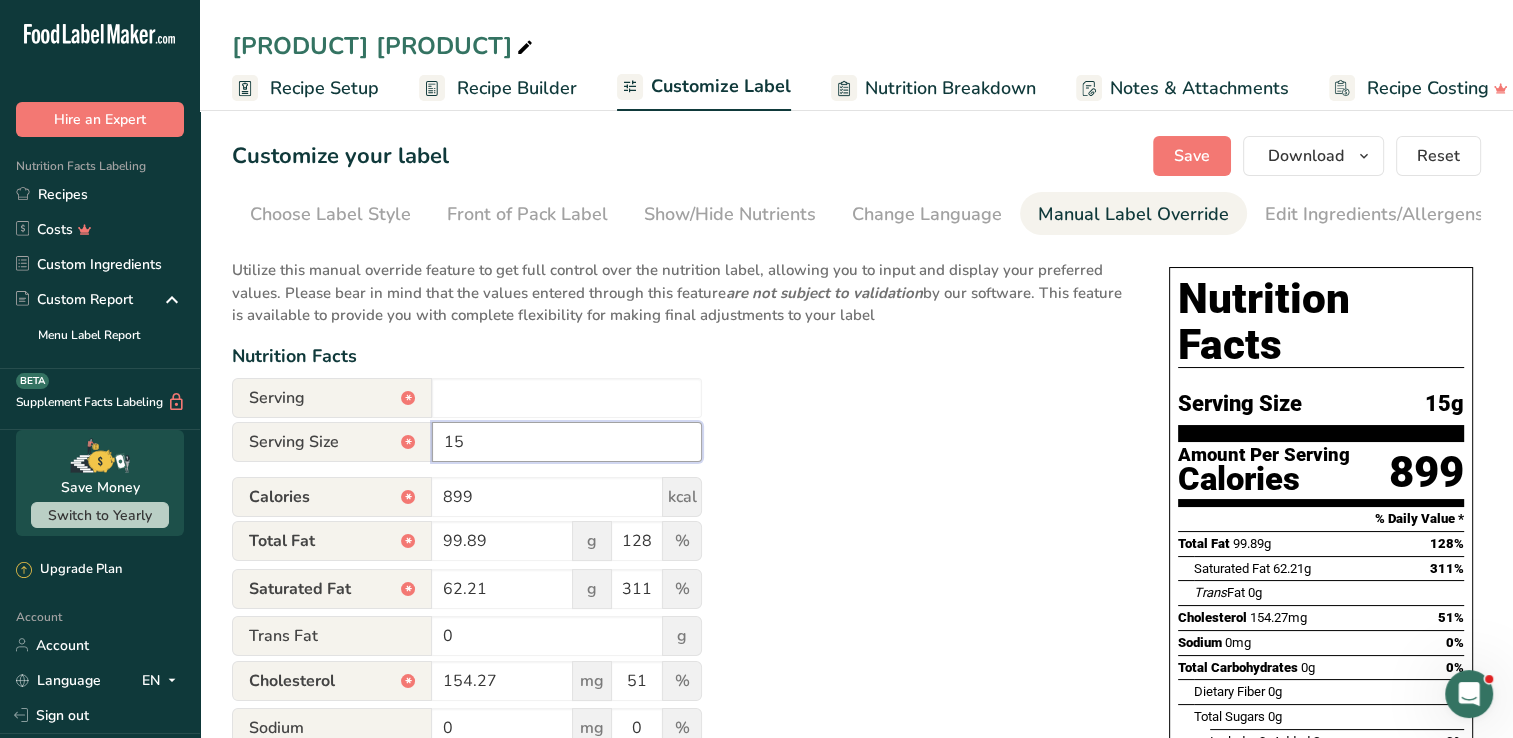 type on "1" 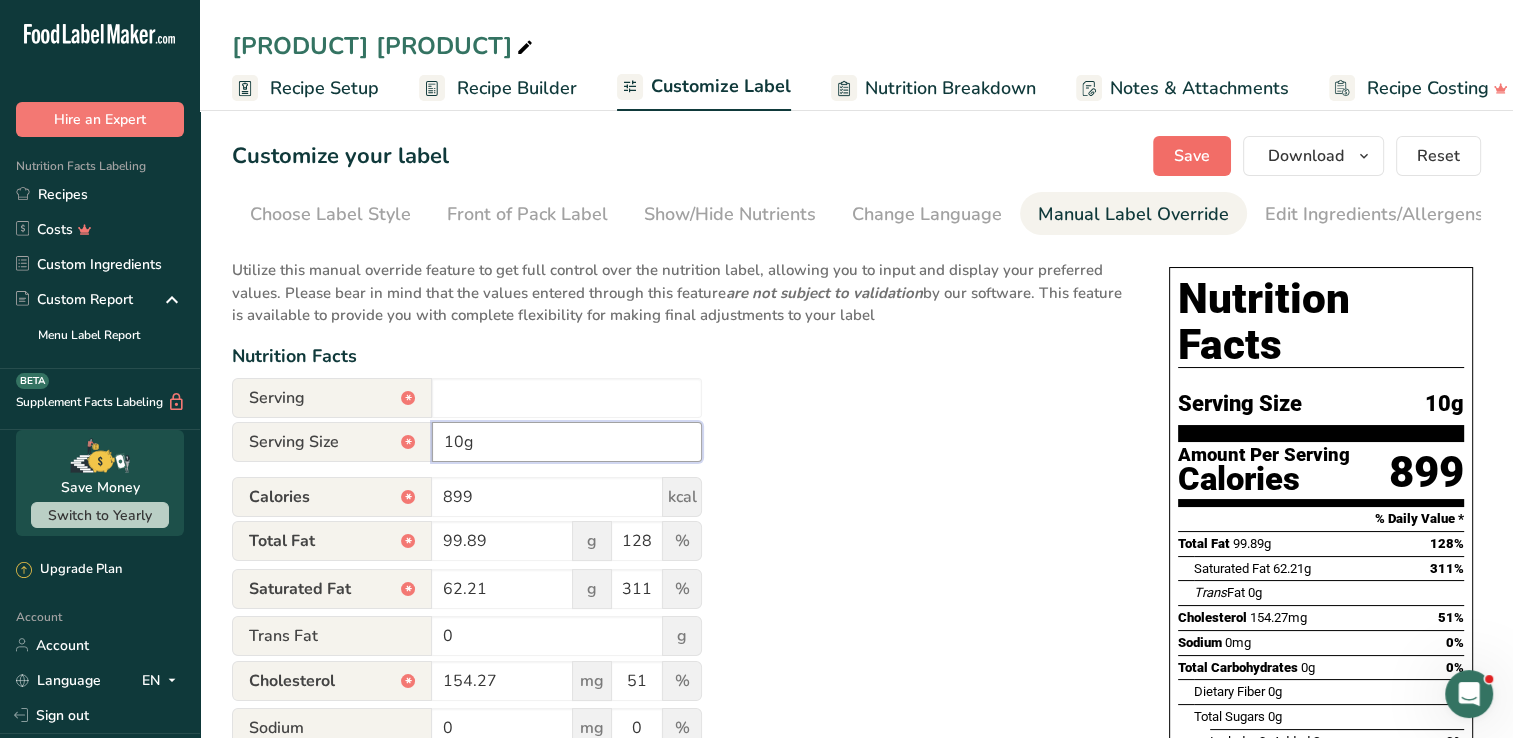 type on "10g" 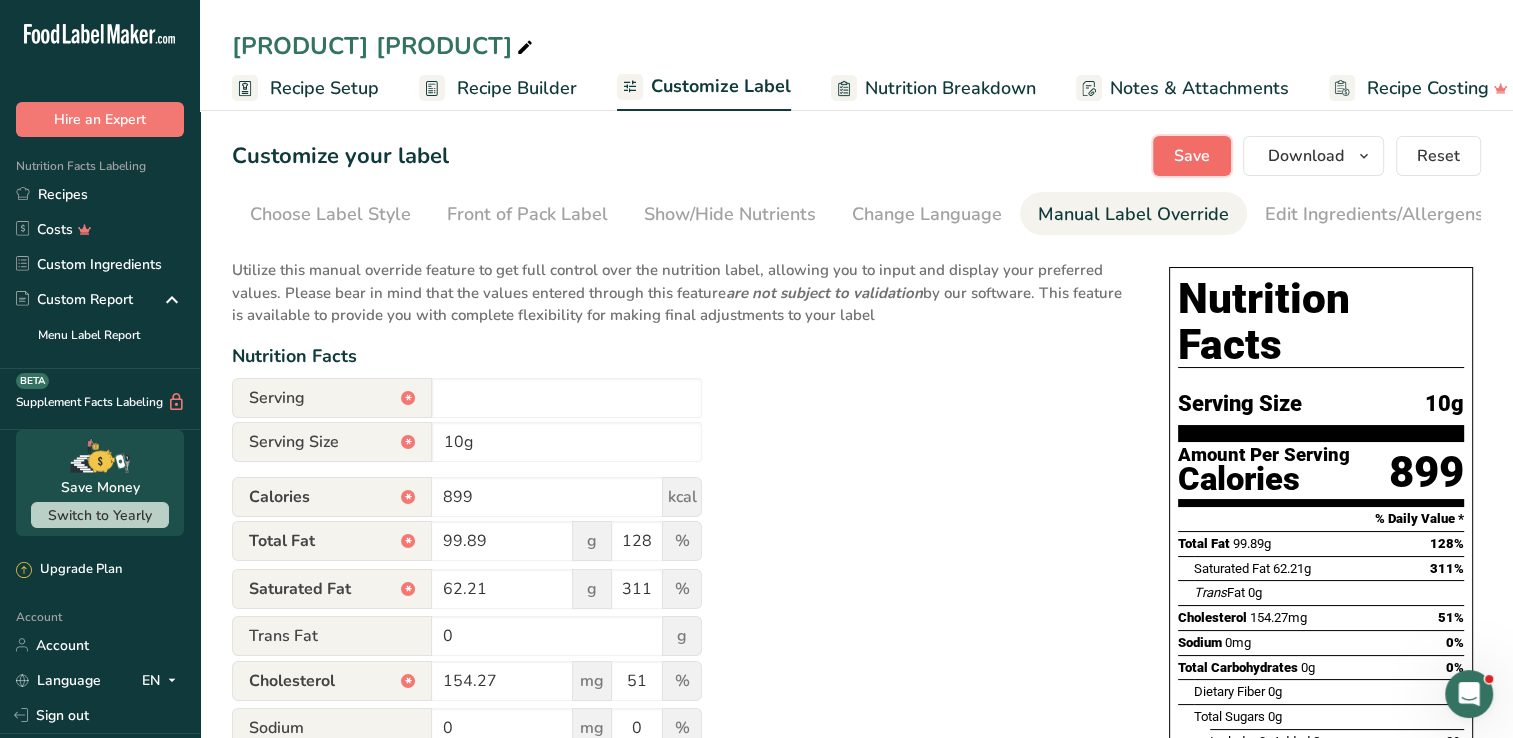 click on "Save" at bounding box center [1192, 156] 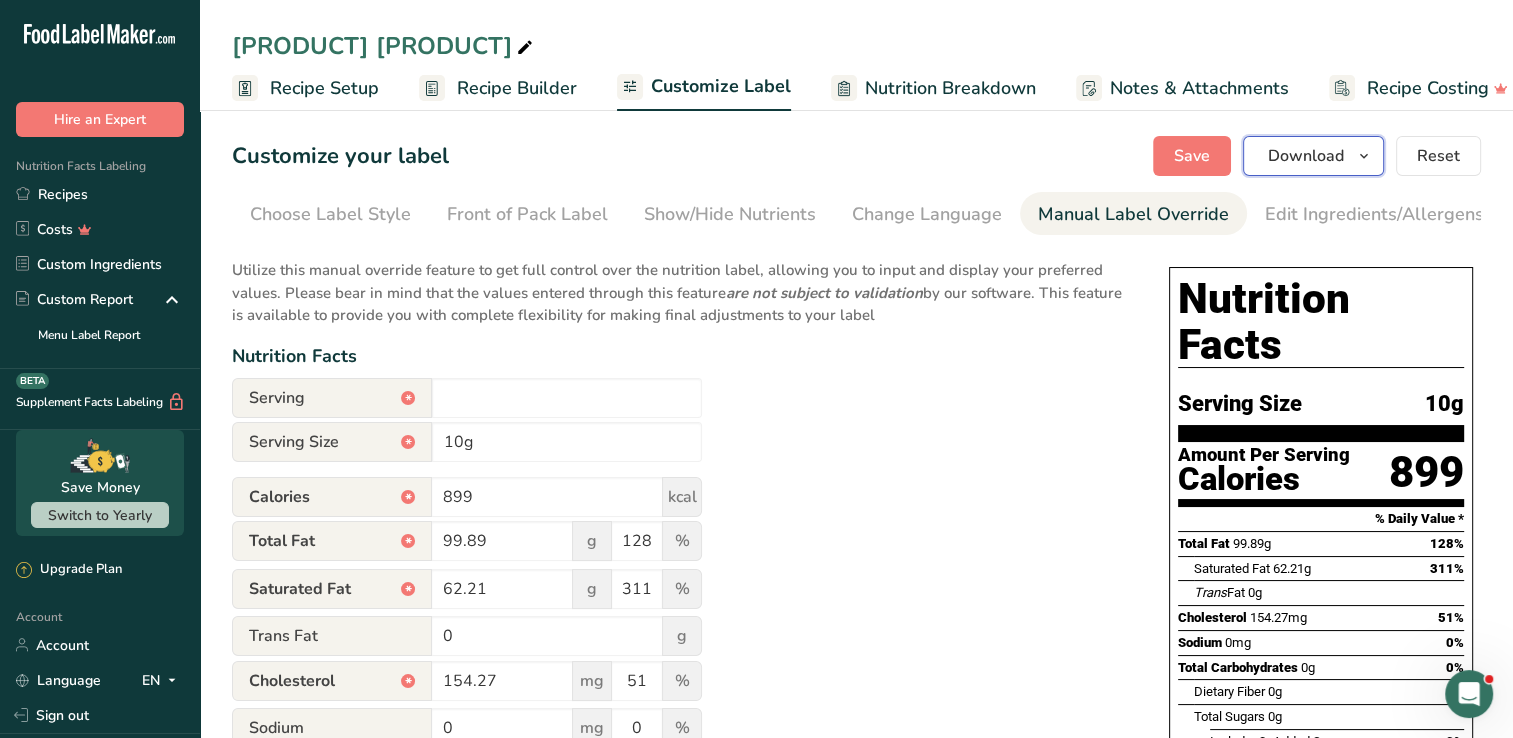 click at bounding box center [1364, 156] 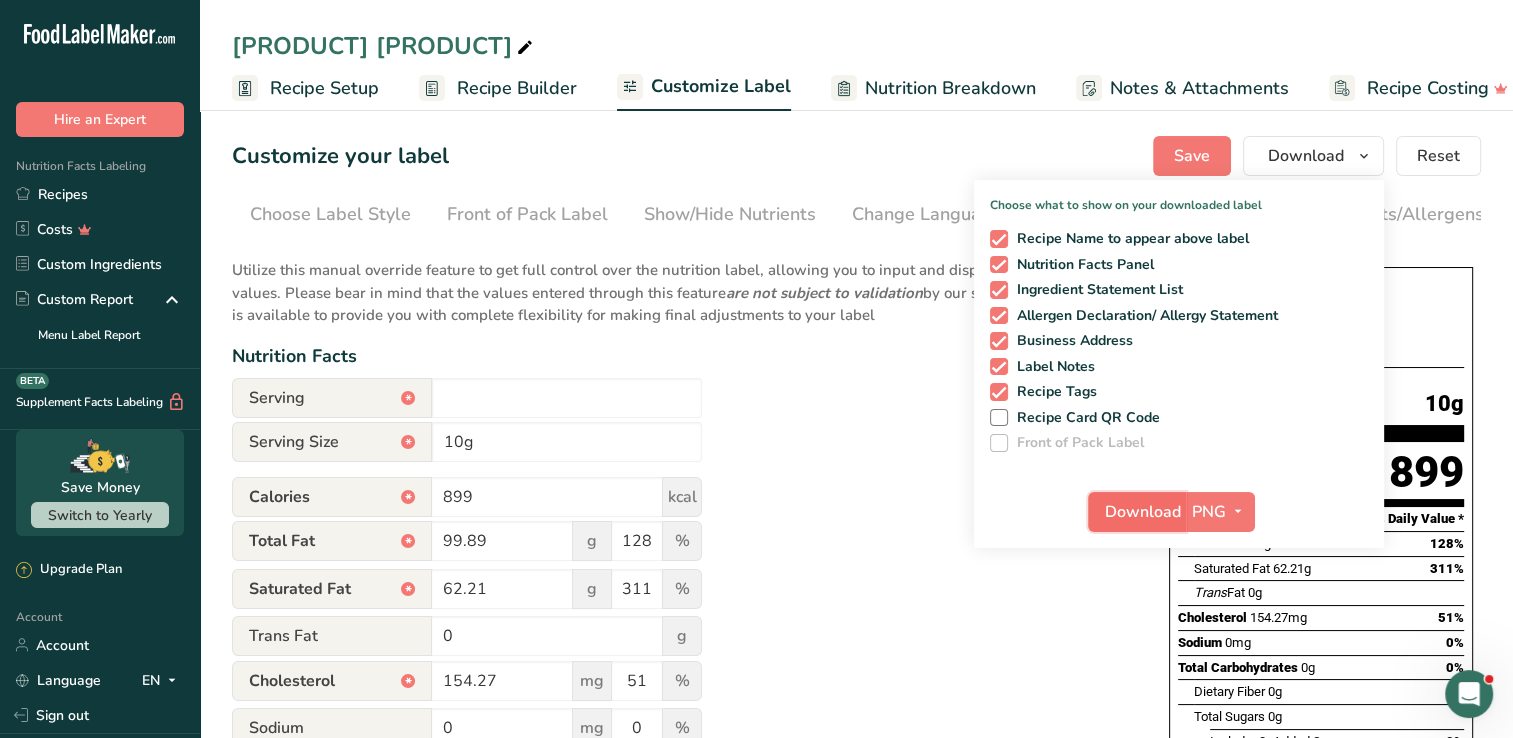 click on "Download" at bounding box center (1143, 512) 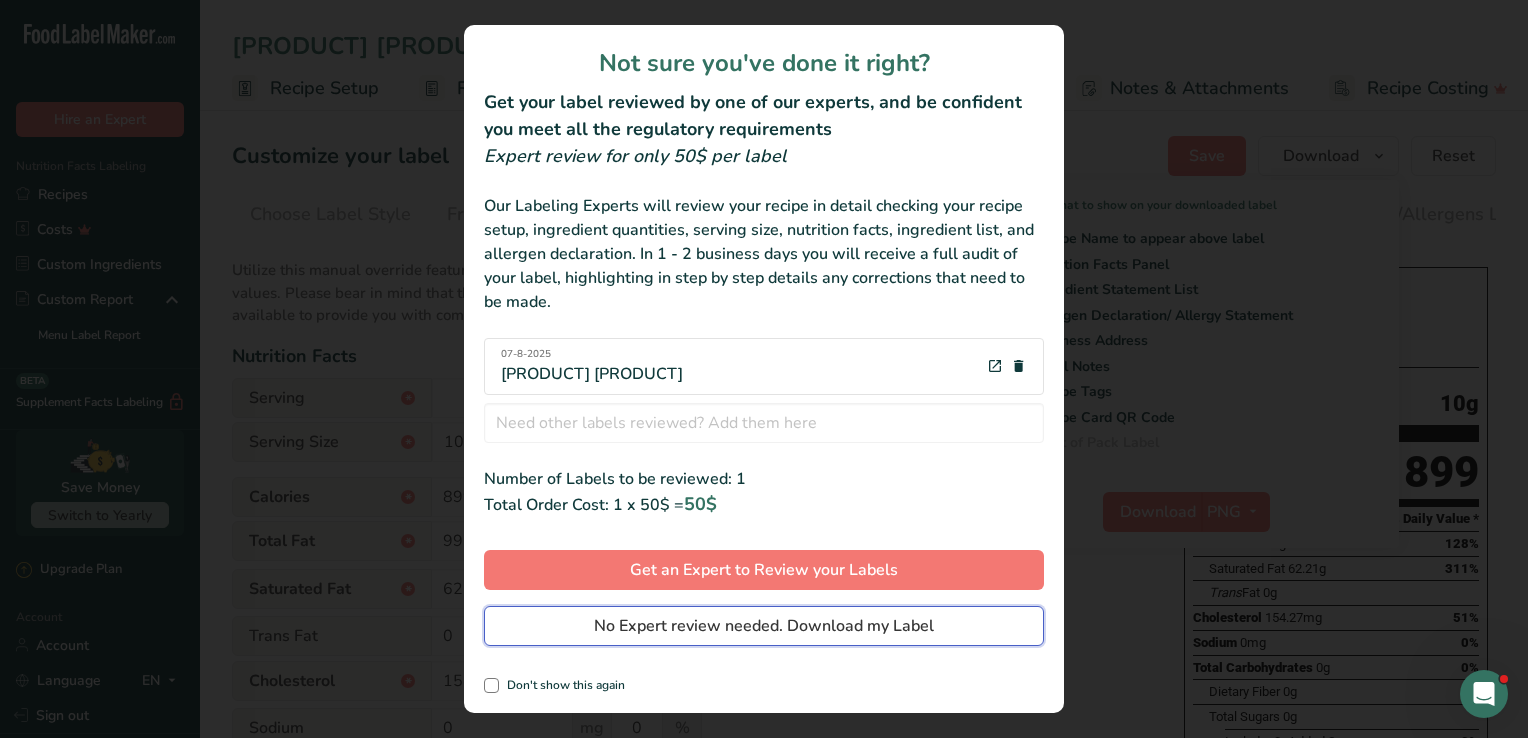 click on "No Expert review needed. Download my Label" at bounding box center (764, 626) 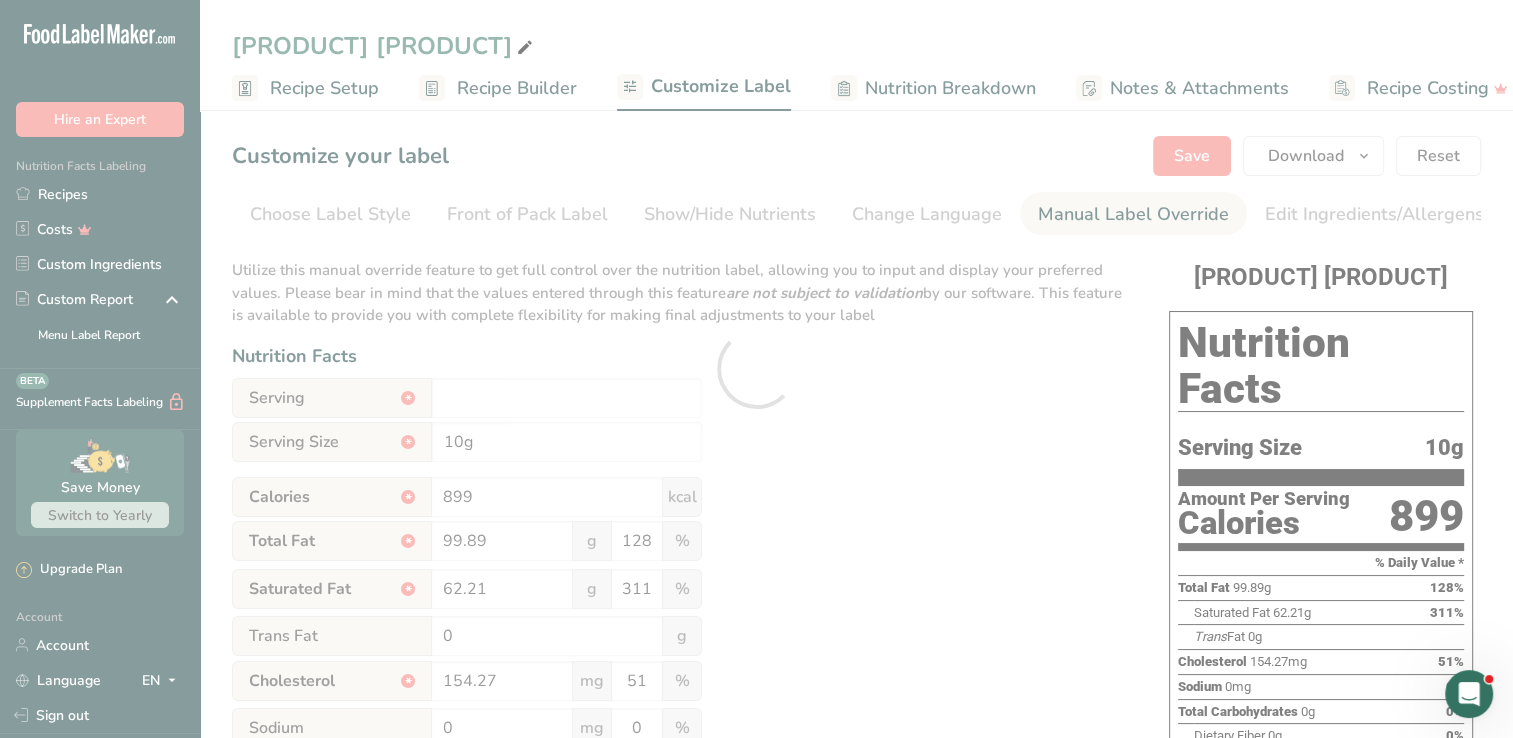 scroll, scrollTop: 0, scrollLeft: 0, axis: both 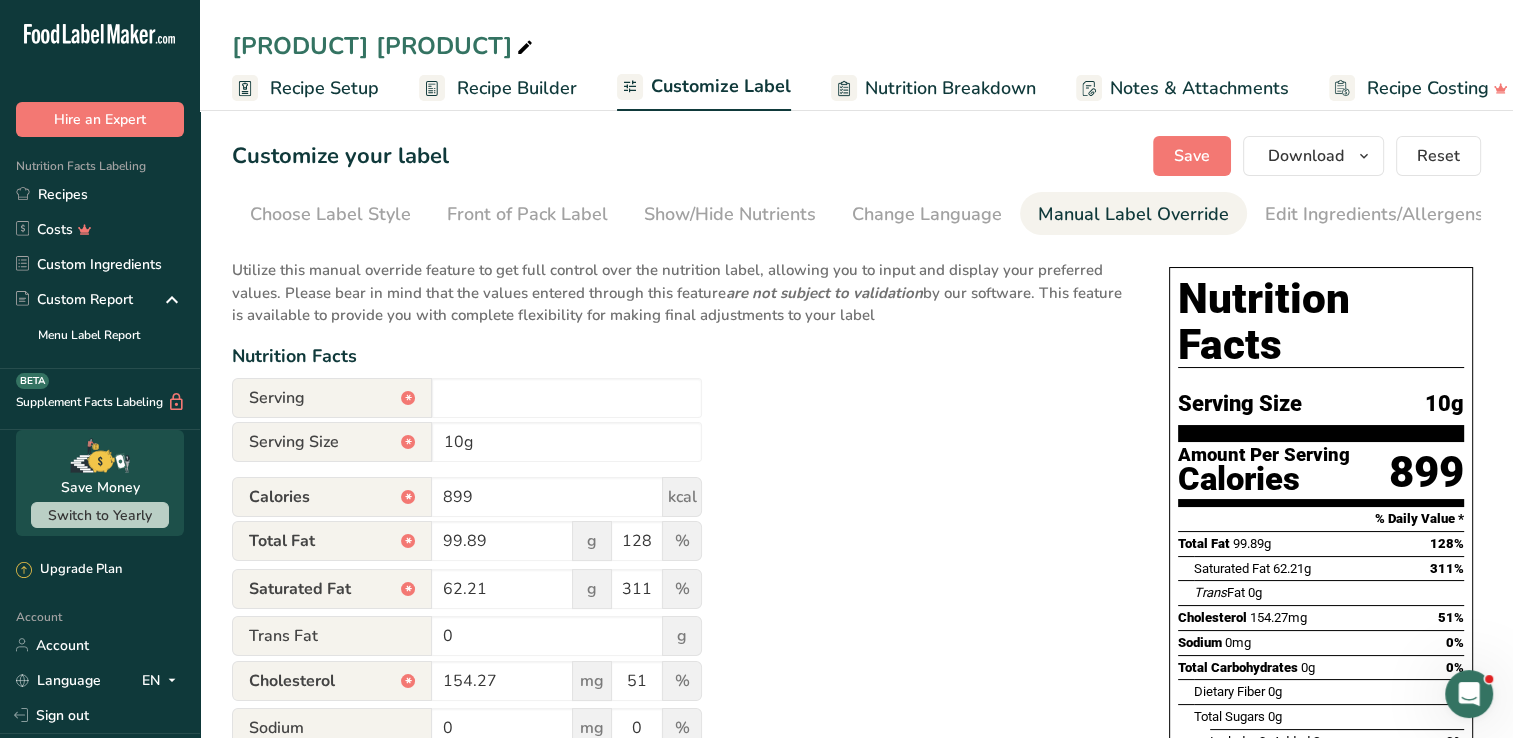 click on "[PRODUCT] [PRODUCT]" at bounding box center (384, 46) 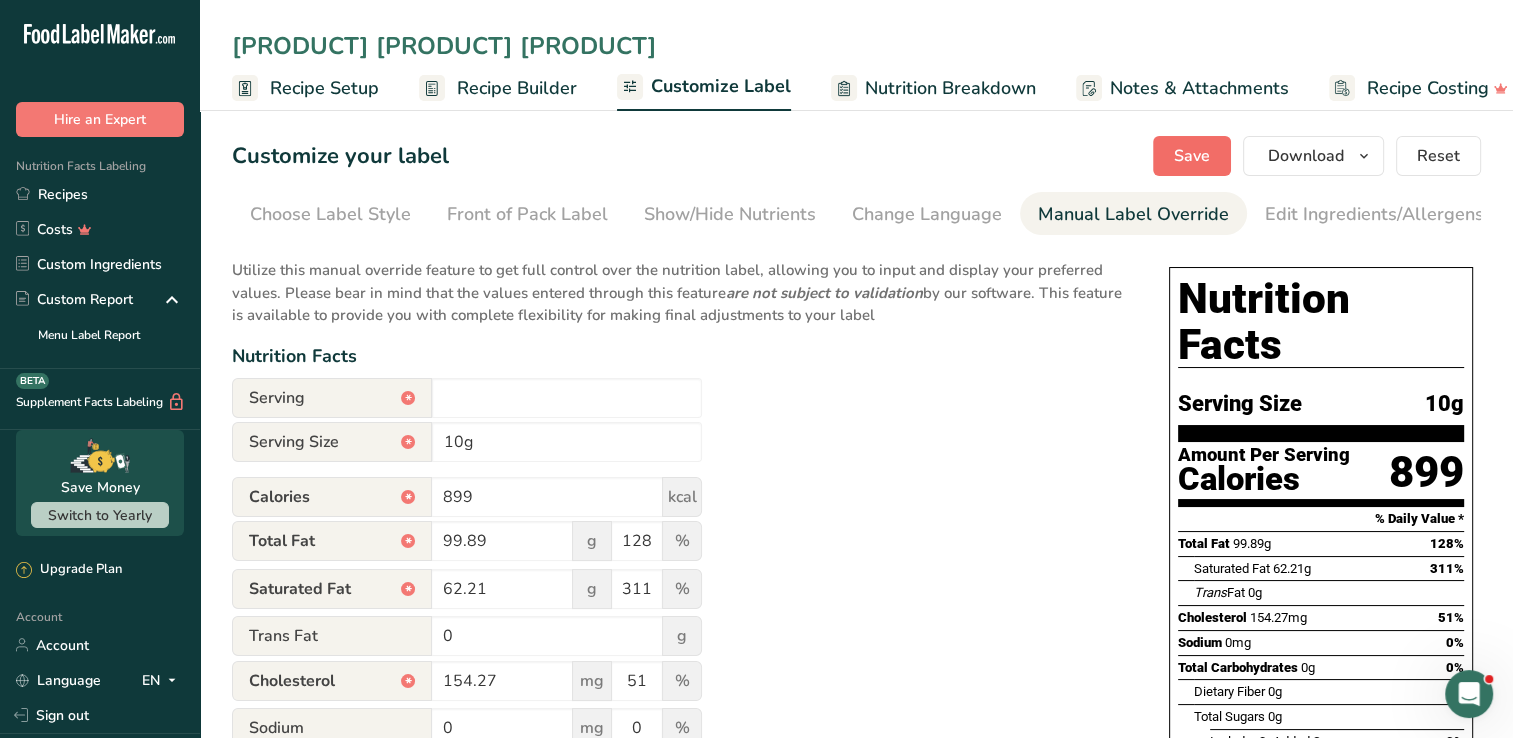 type on "[PRODUCT] [PRODUCT] [PRODUCT]" 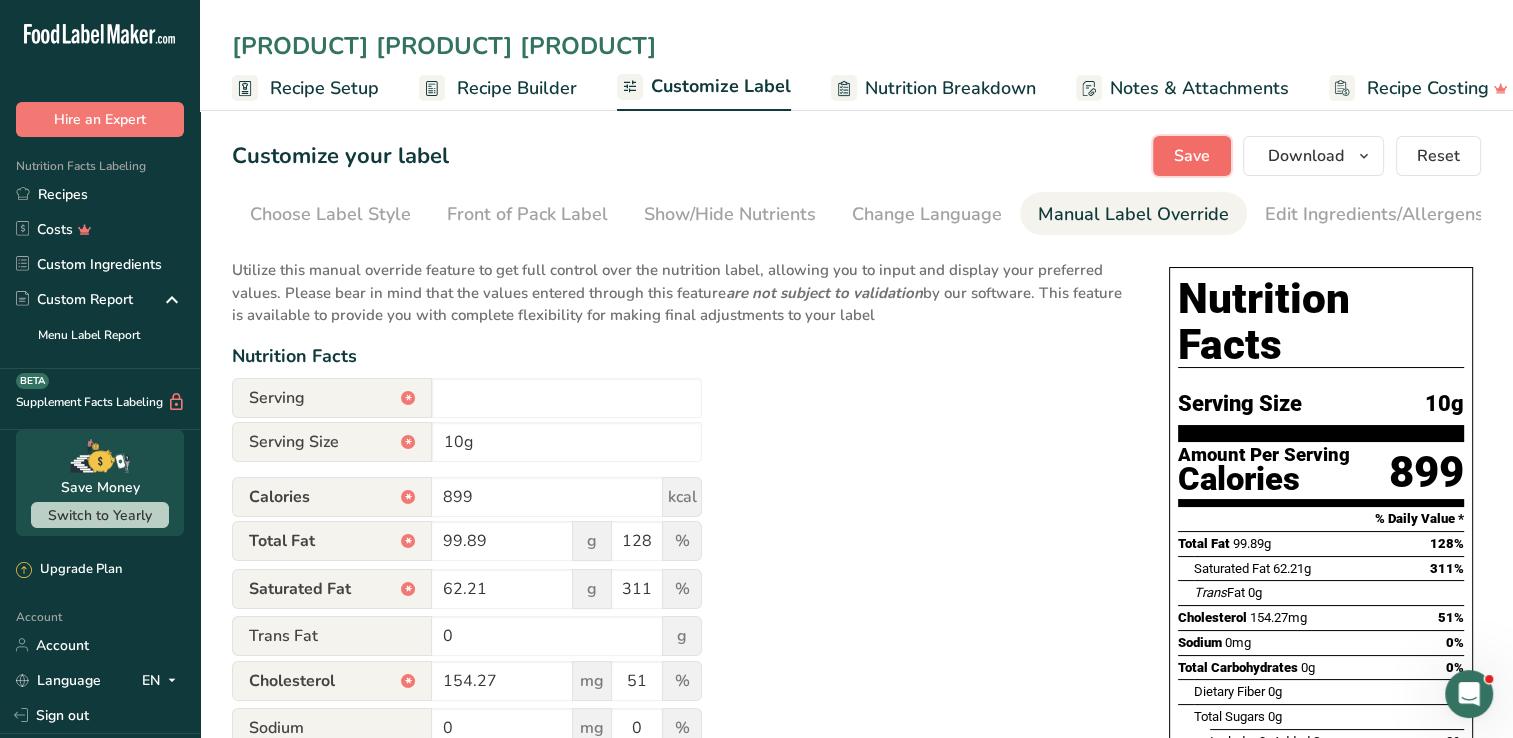 click on "Save" at bounding box center (1192, 156) 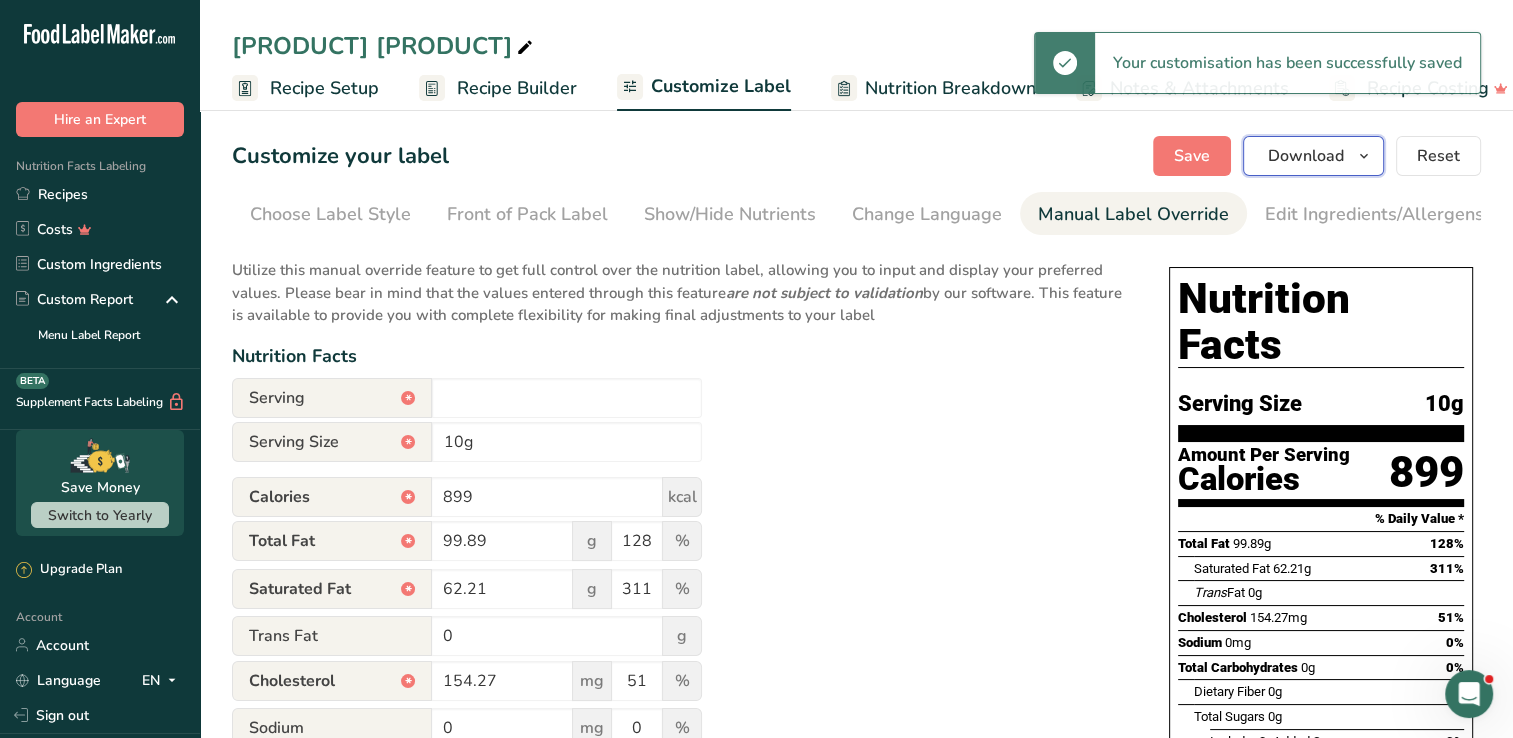 click on "Download" at bounding box center (1306, 156) 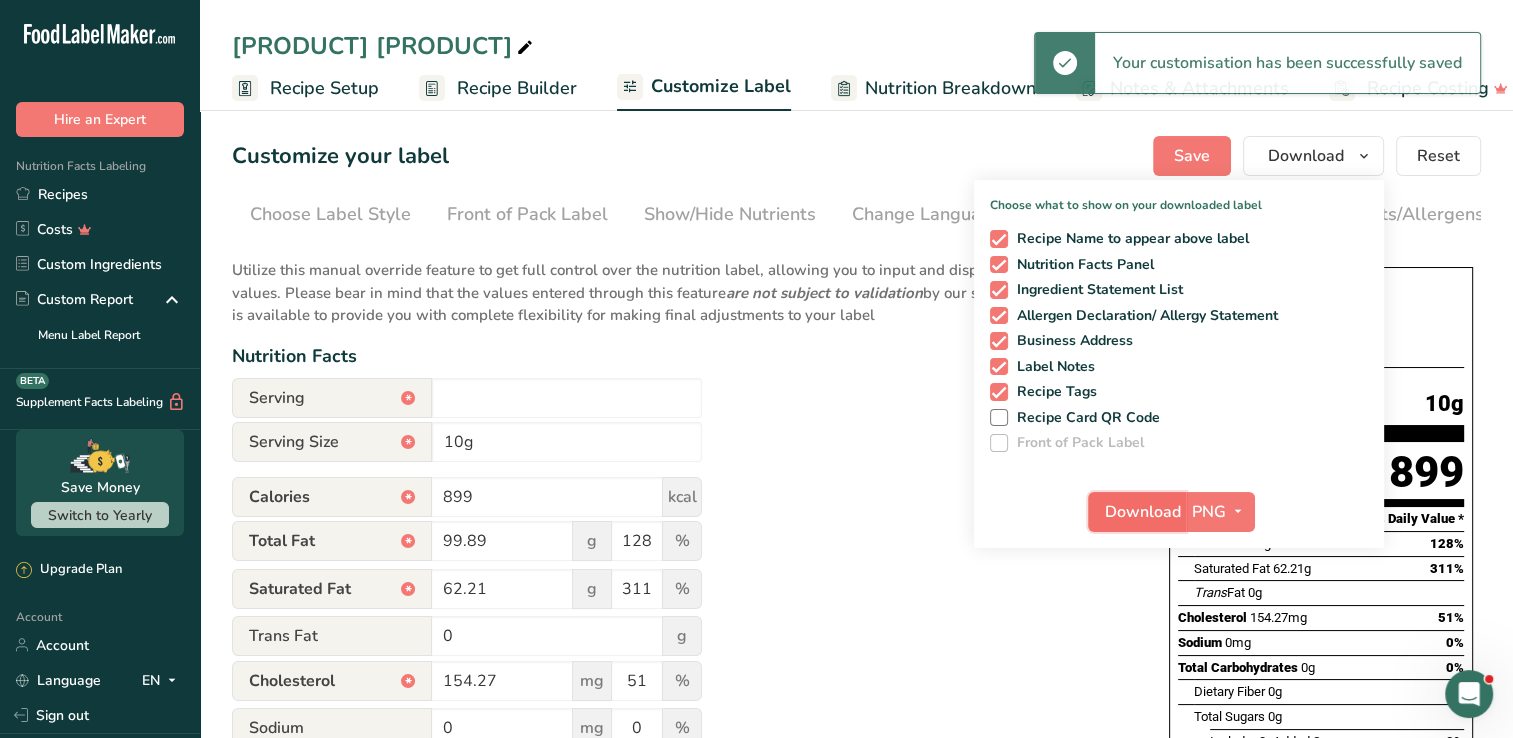 click on "Download" at bounding box center [1143, 512] 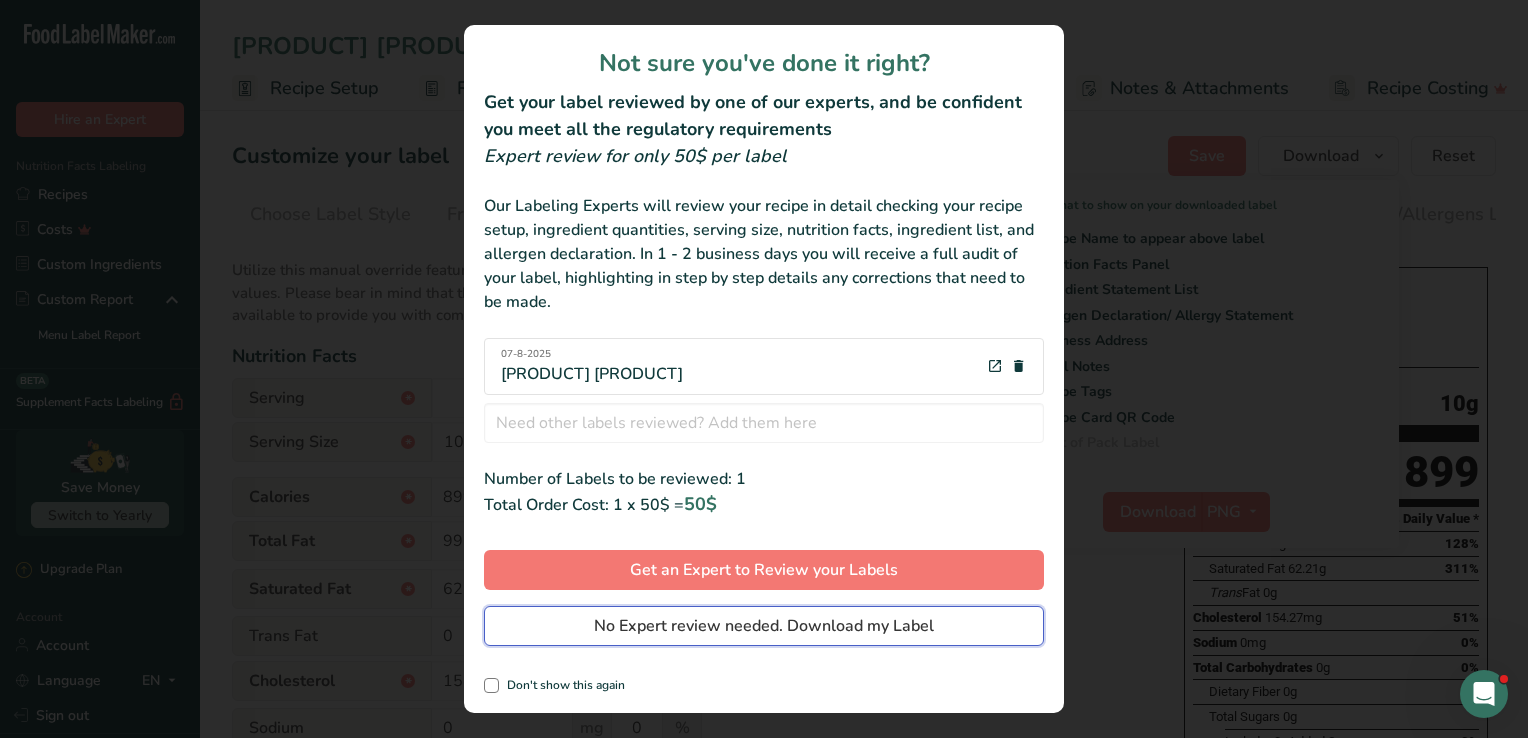 click on "No Expert review needed. Download my Label" at bounding box center [764, 626] 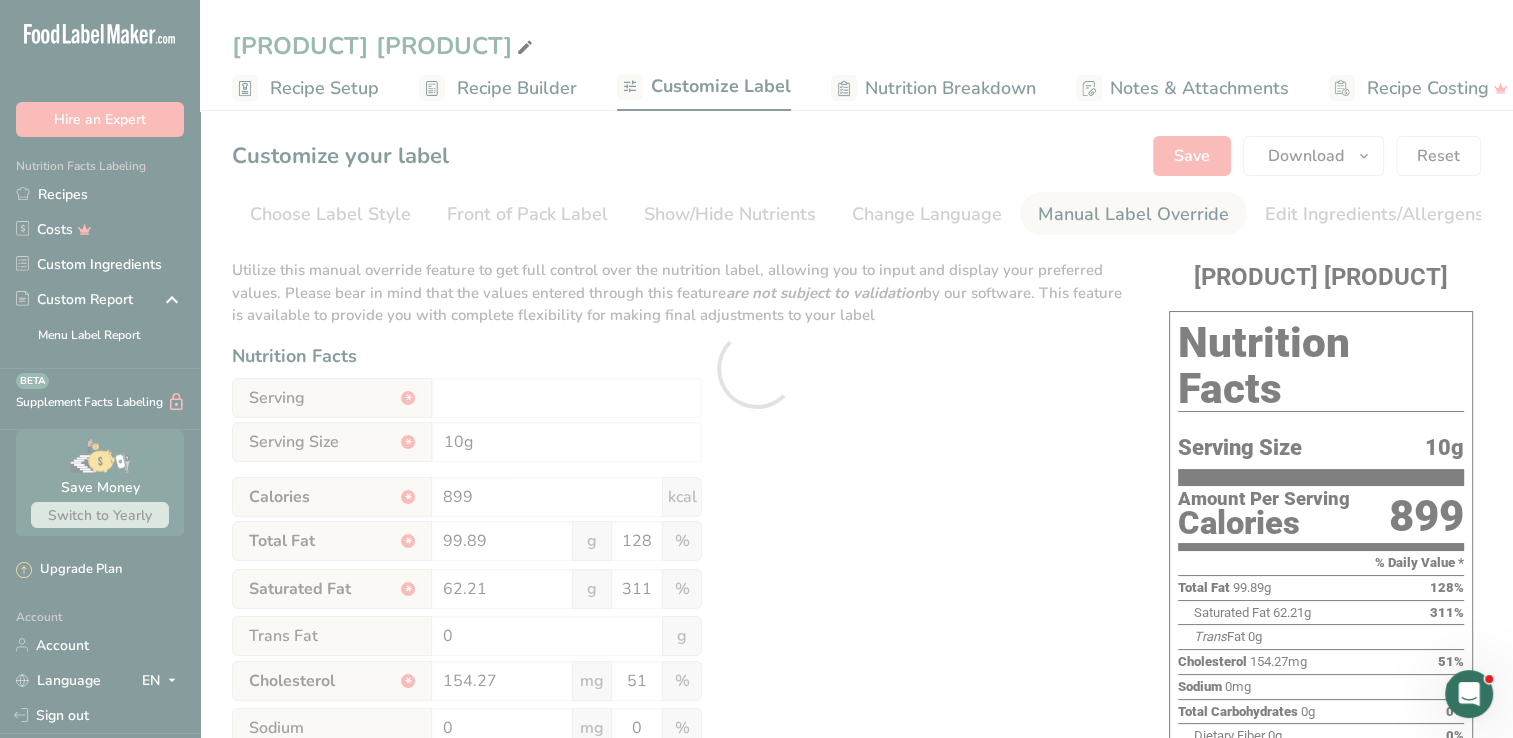 scroll, scrollTop: 0, scrollLeft: 0, axis: both 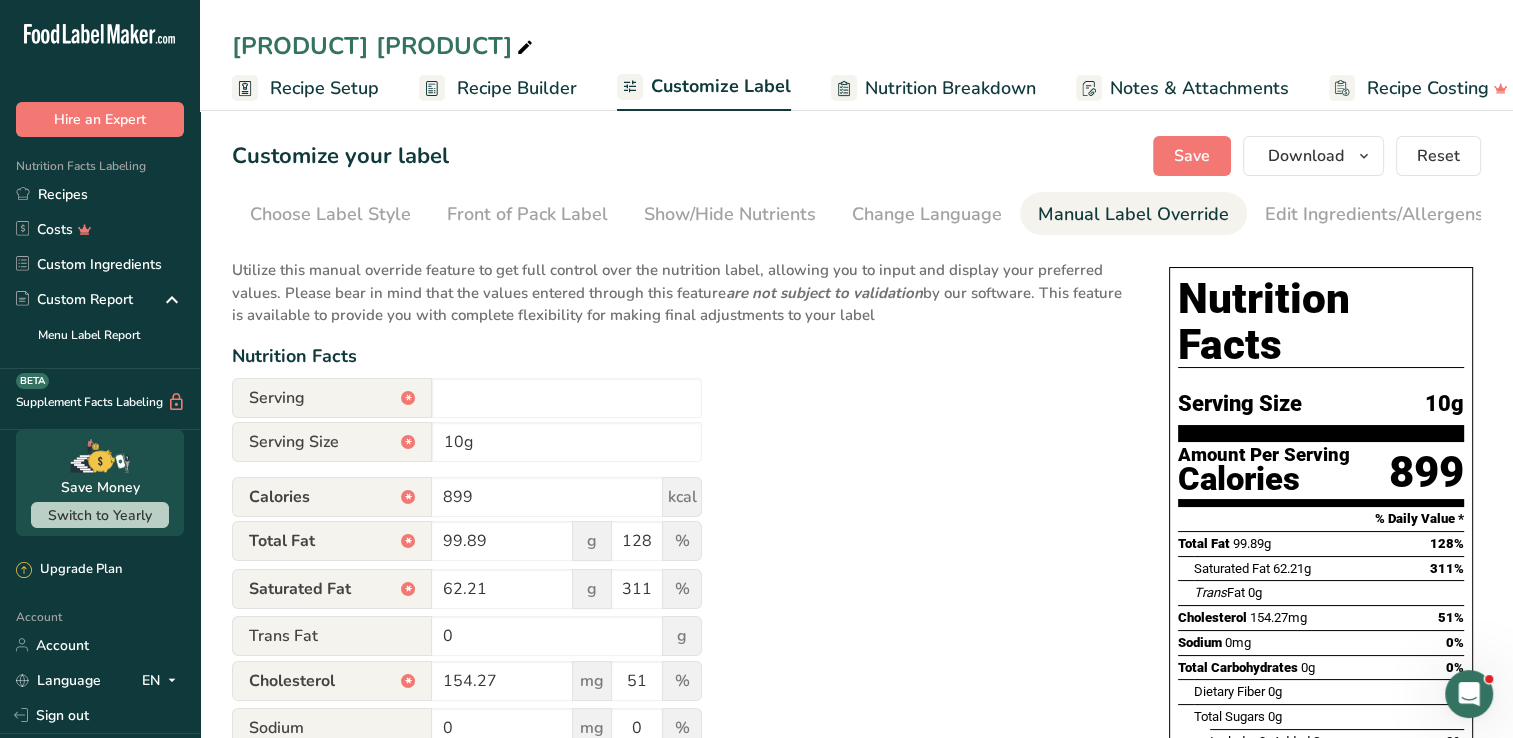 click at bounding box center [525, 48] 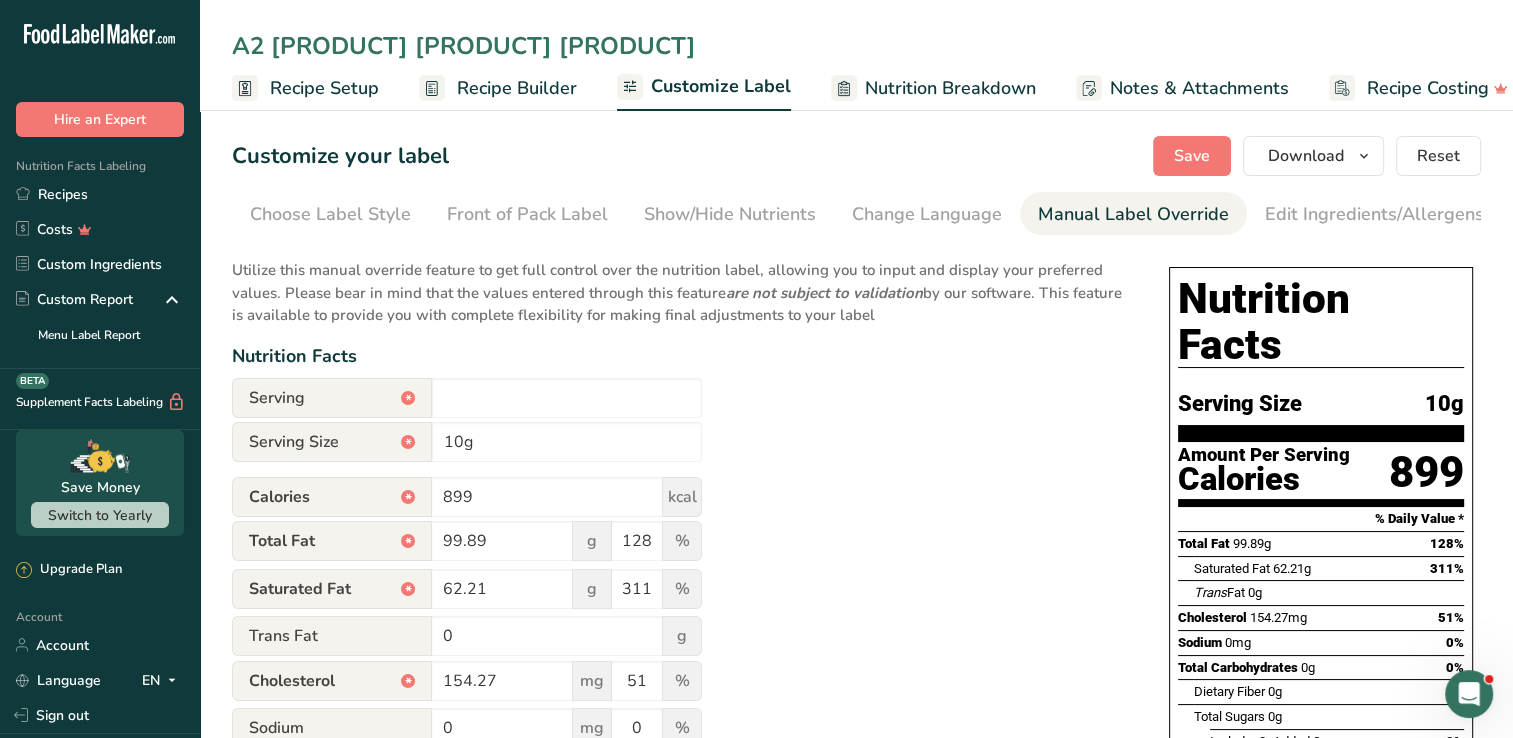 click on "A2 [PRODUCT] [PRODUCT] [PRODUCT]" at bounding box center (856, 46) 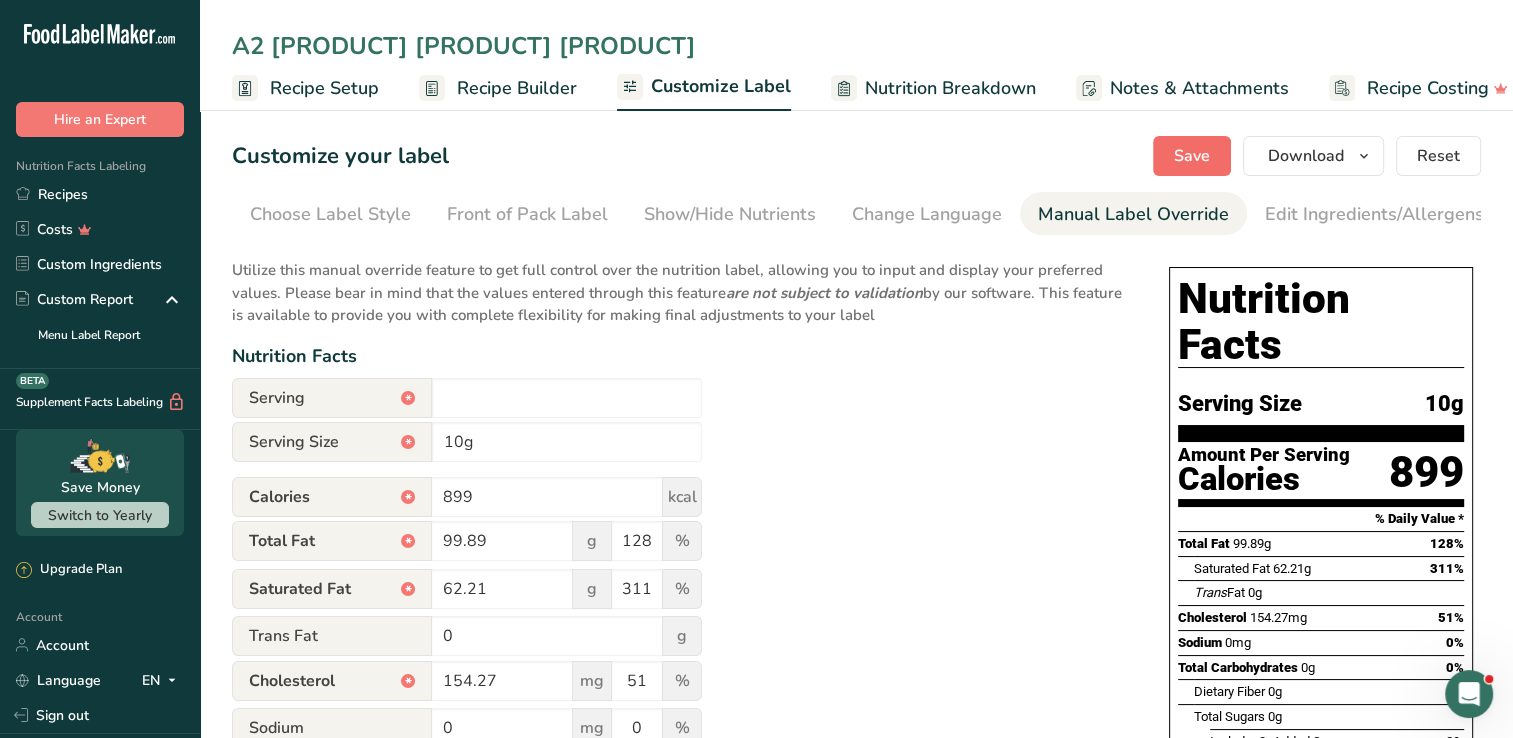 type on "A2 [PRODUCT] [PRODUCT] [PRODUCT]" 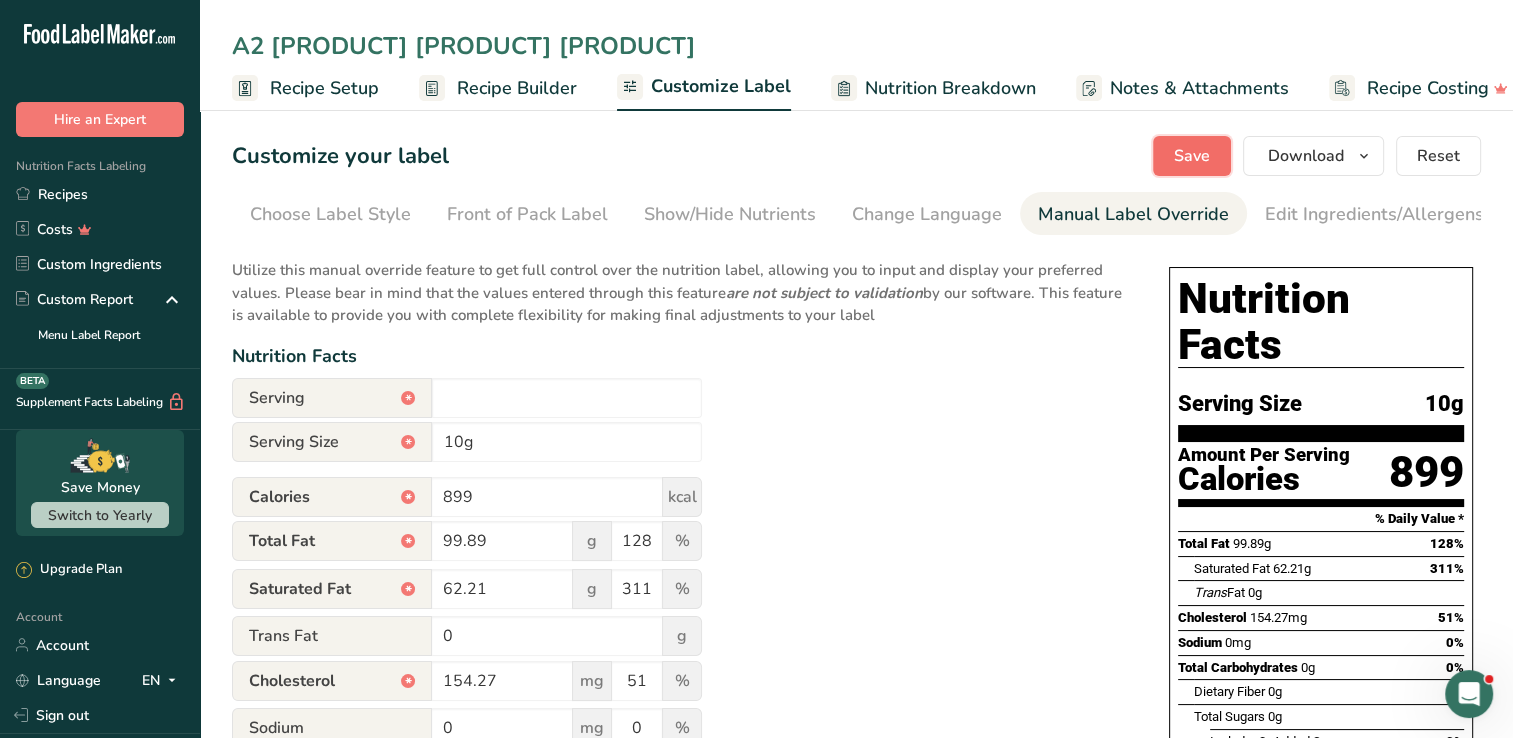 click on "Save" at bounding box center [1192, 156] 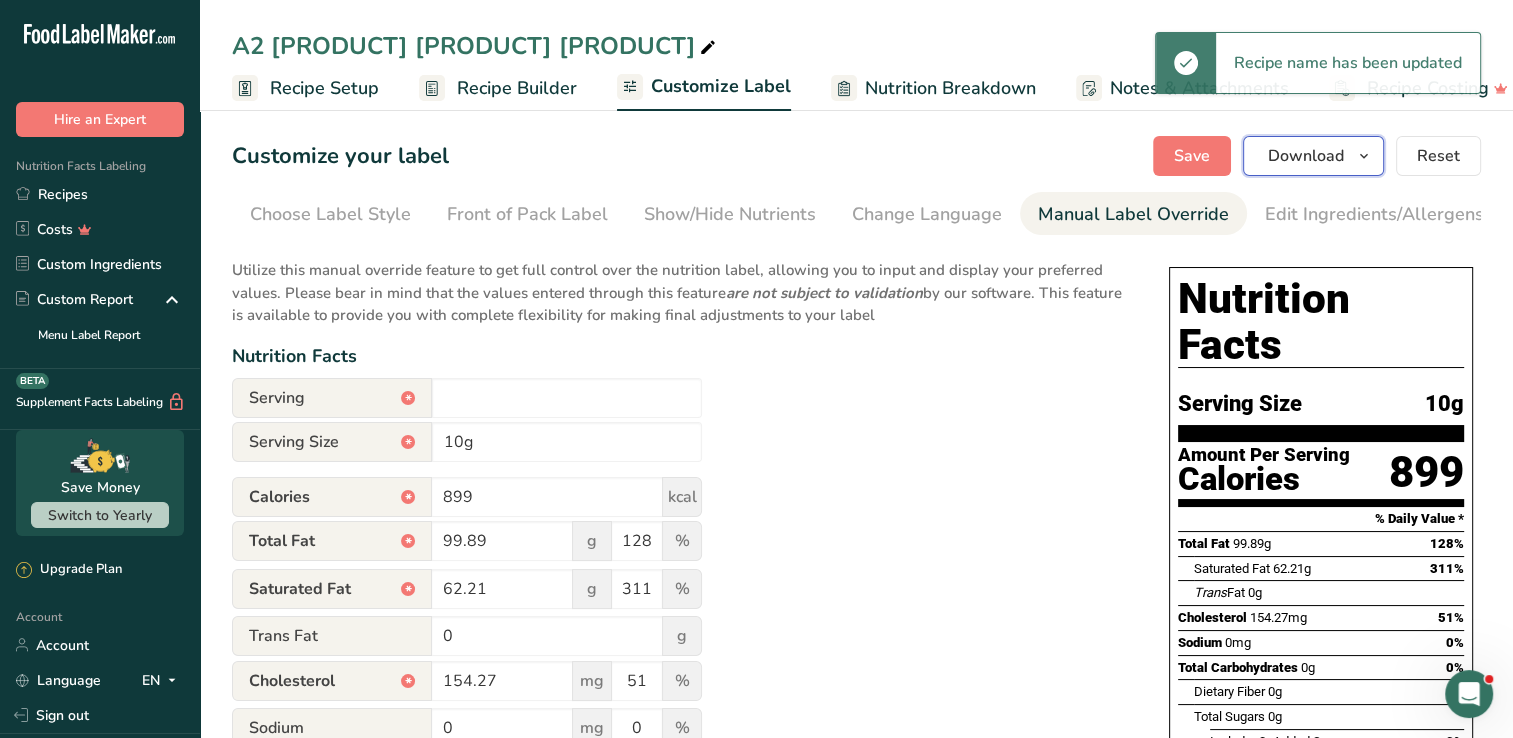click at bounding box center [1364, 156] 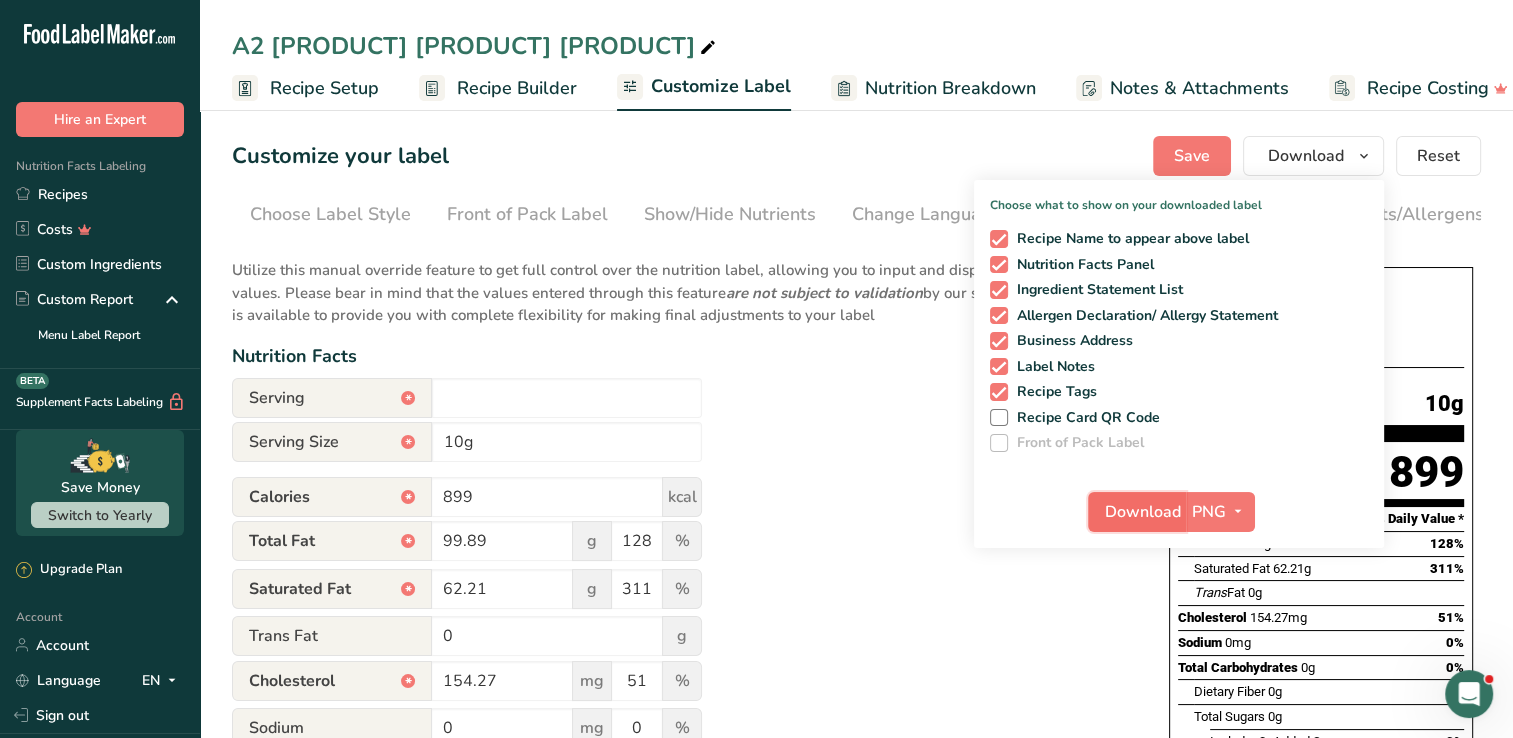click on "Download" at bounding box center [1143, 512] 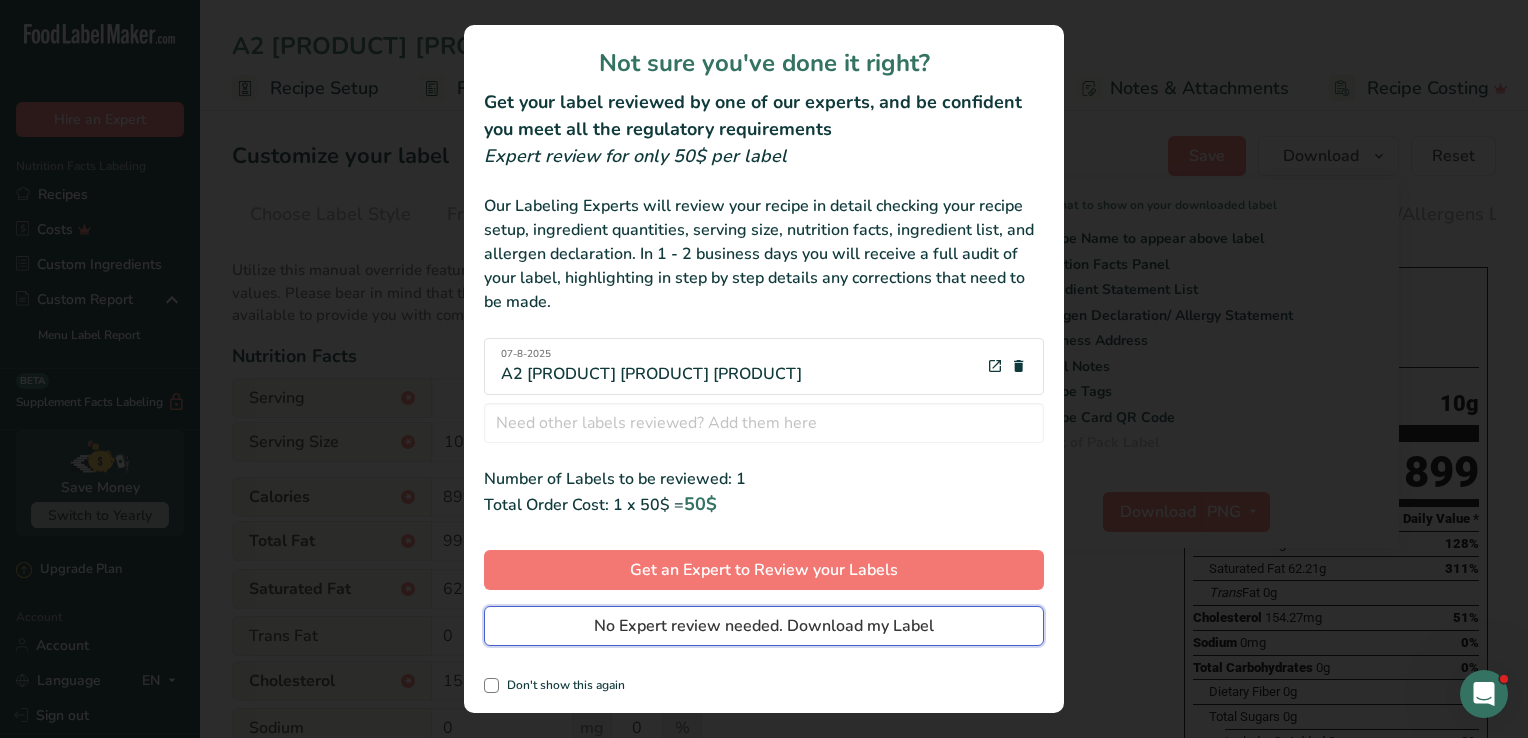 click on "No Expert review needed. Download my Label" at bounding box center [764, 626] 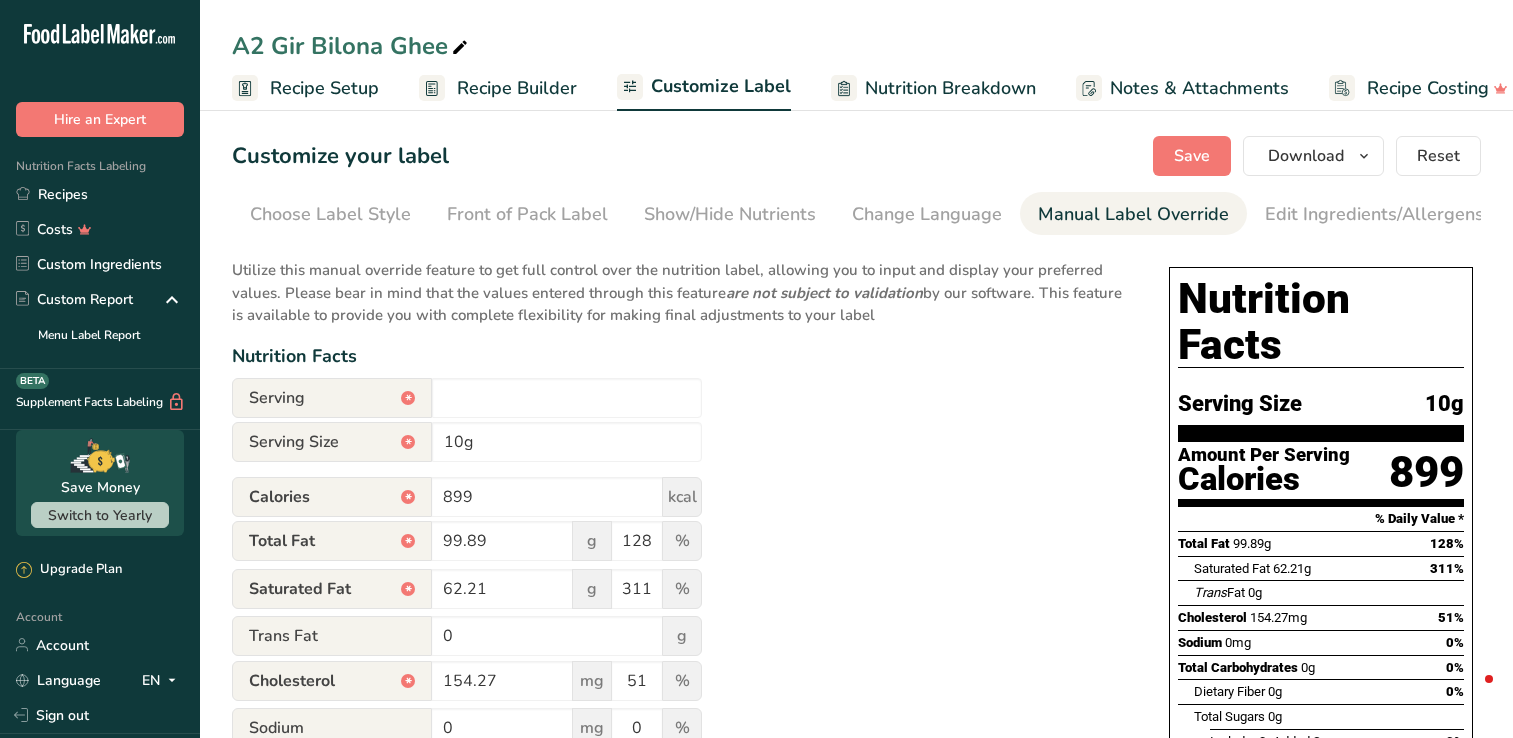 scroll, scrollTop: 0, scrollLeft: 0, axis: both 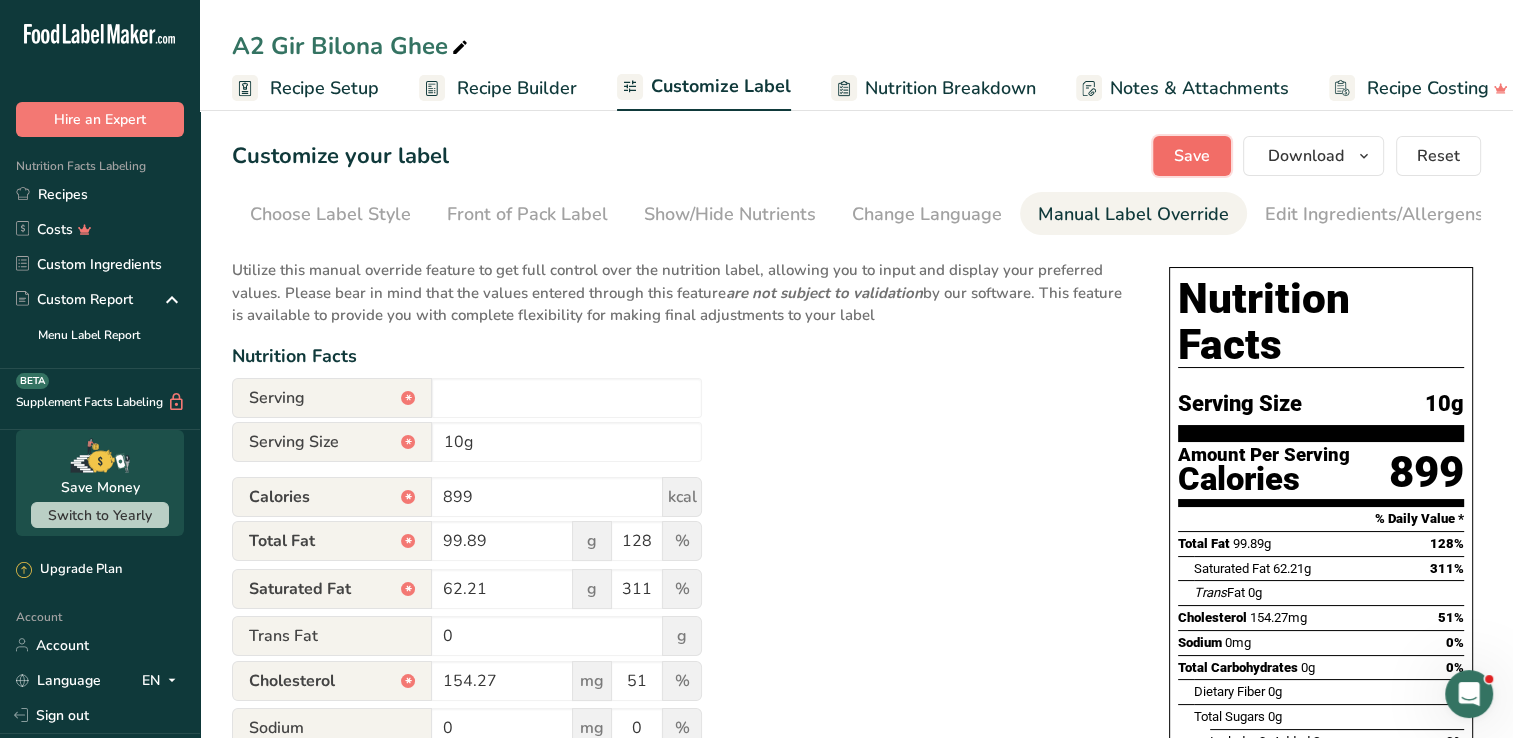 click on "Save" at bounding box center [1192, 156] 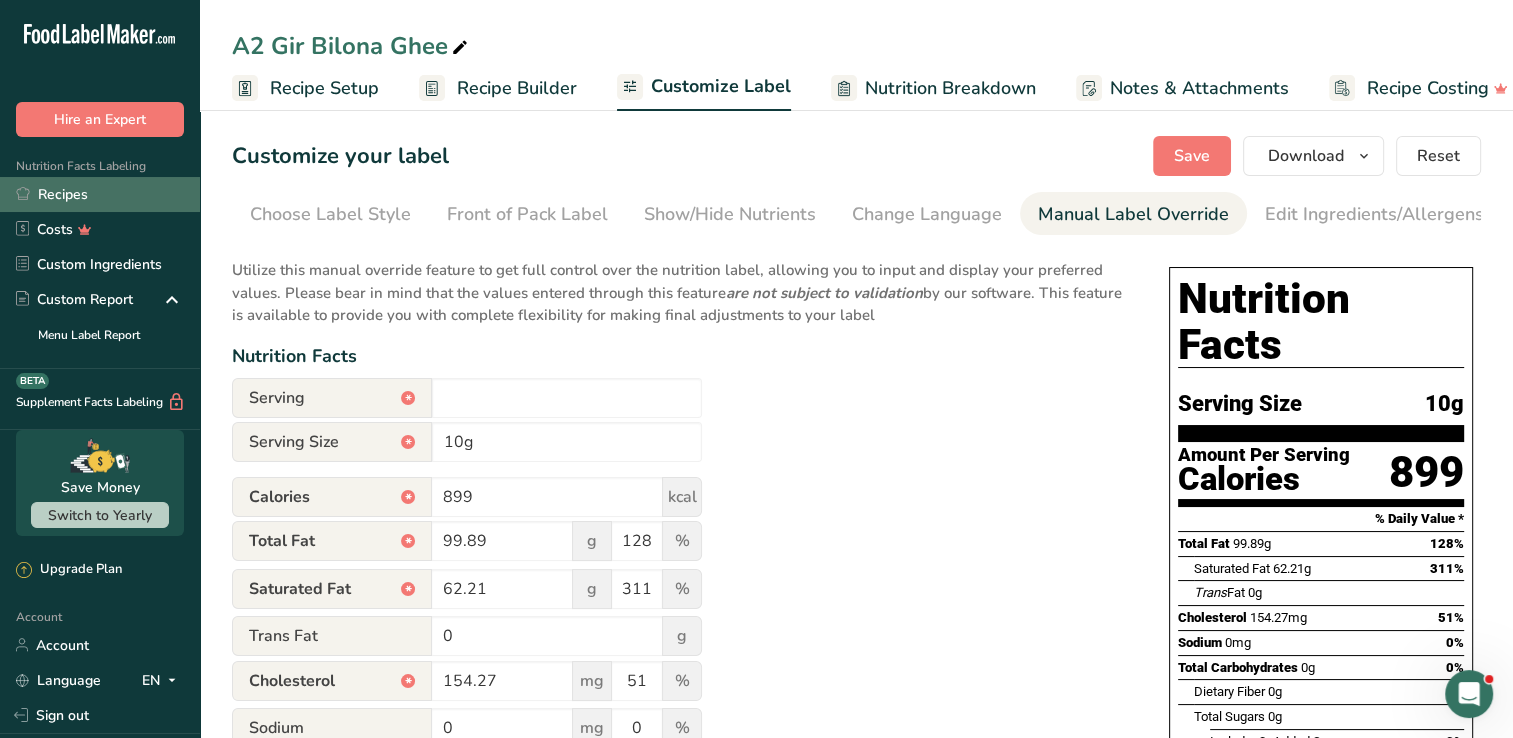 click on "Recipes" at bounding box center (100, 194) 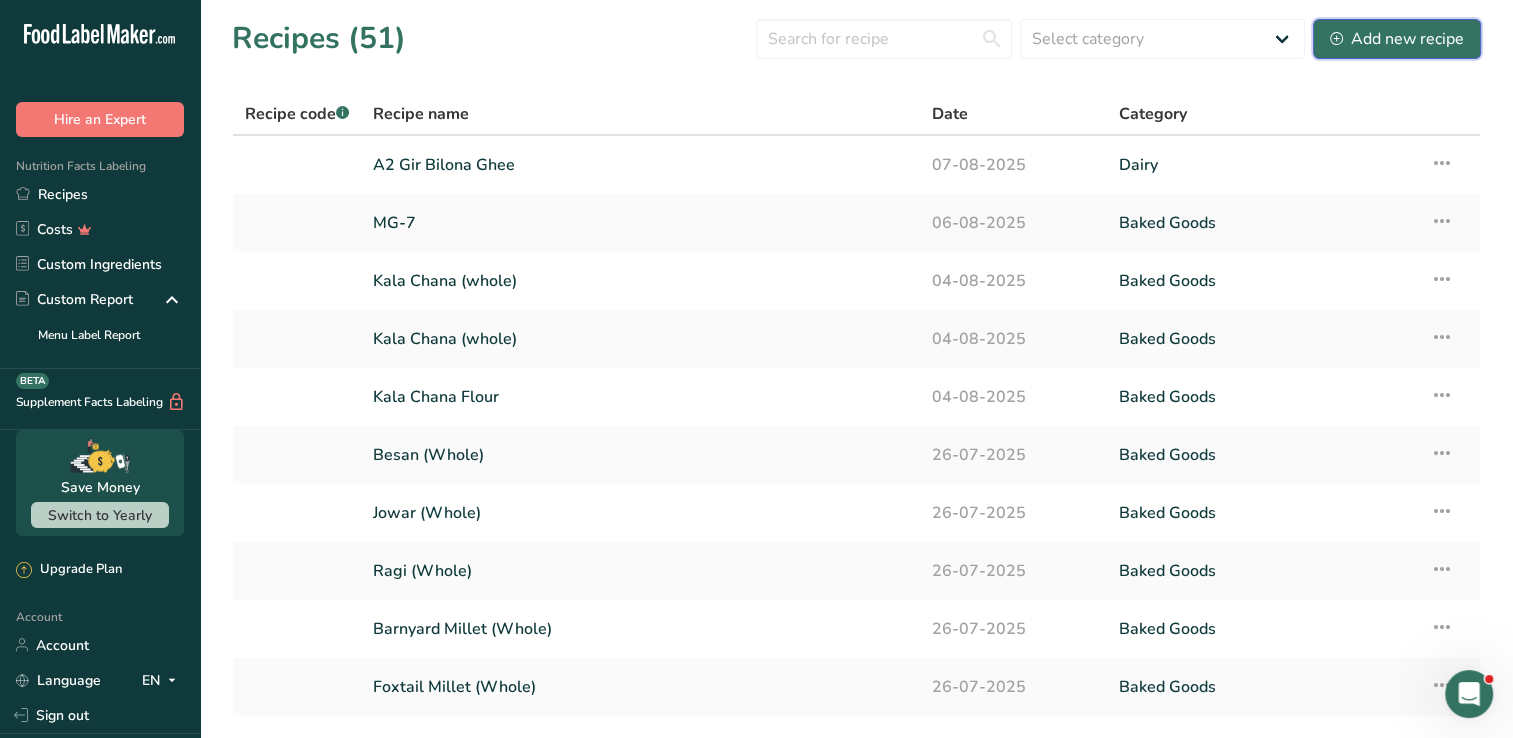 click on "Add new recipe" at bounding box center (1397, 39) 